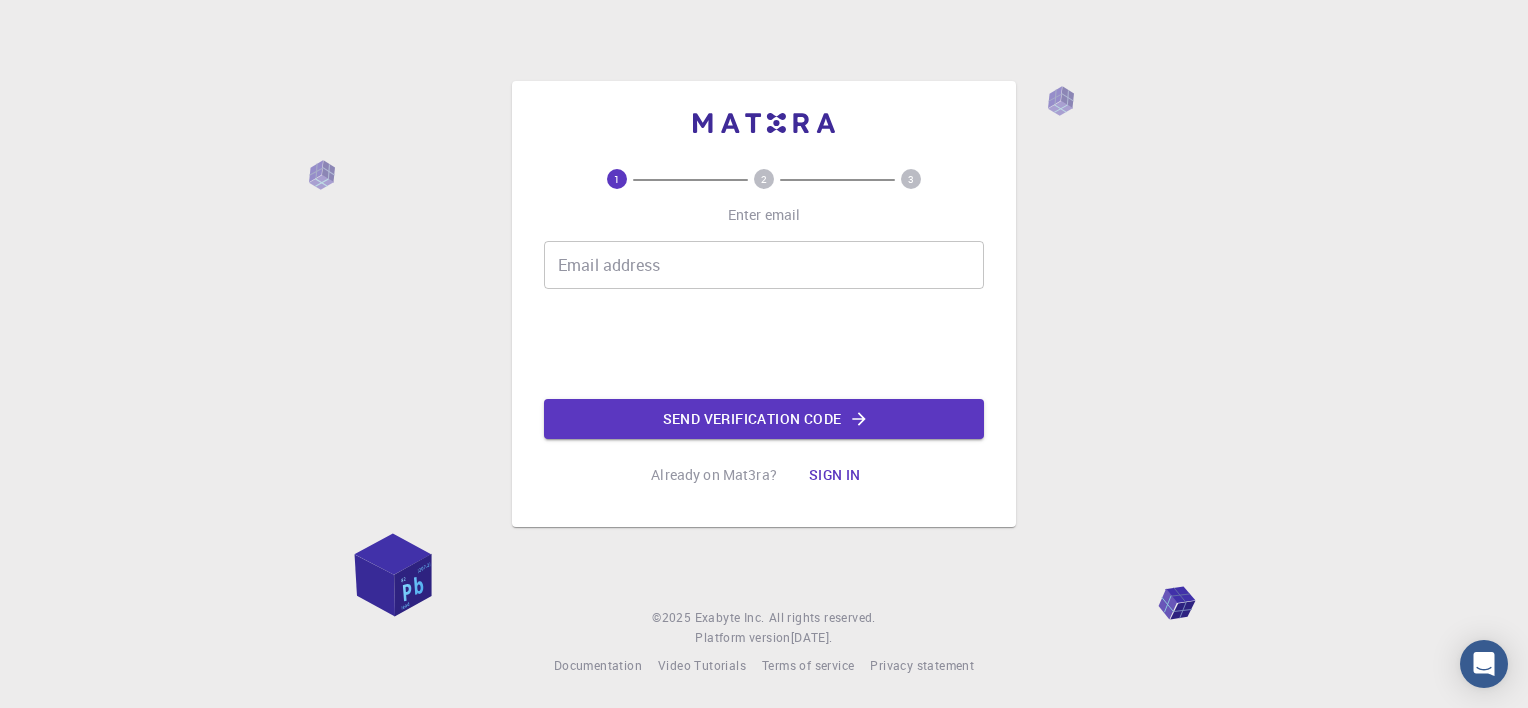 scroll, scrollTop: 0, scrollLeft: 0, axis: both 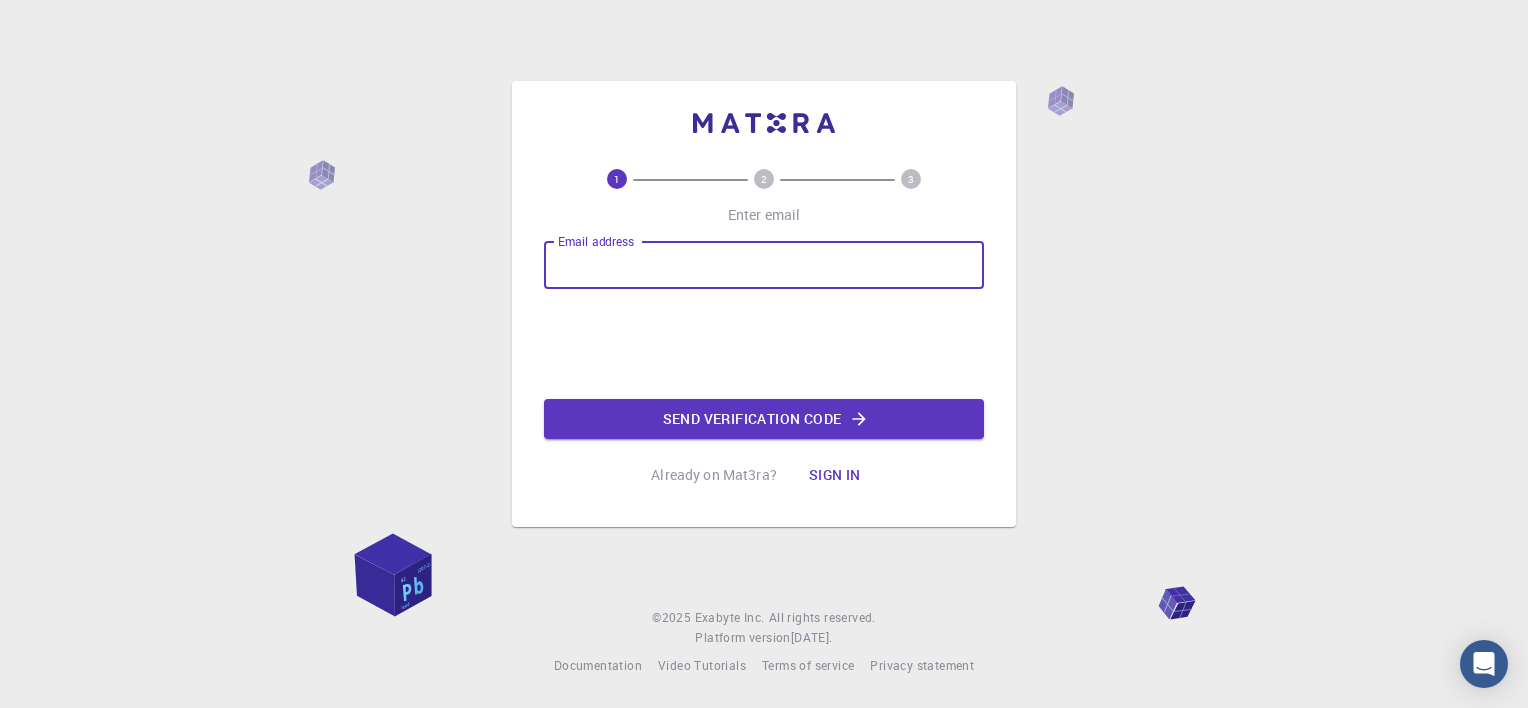 click on "Email address" at bounding box center [764, 265] 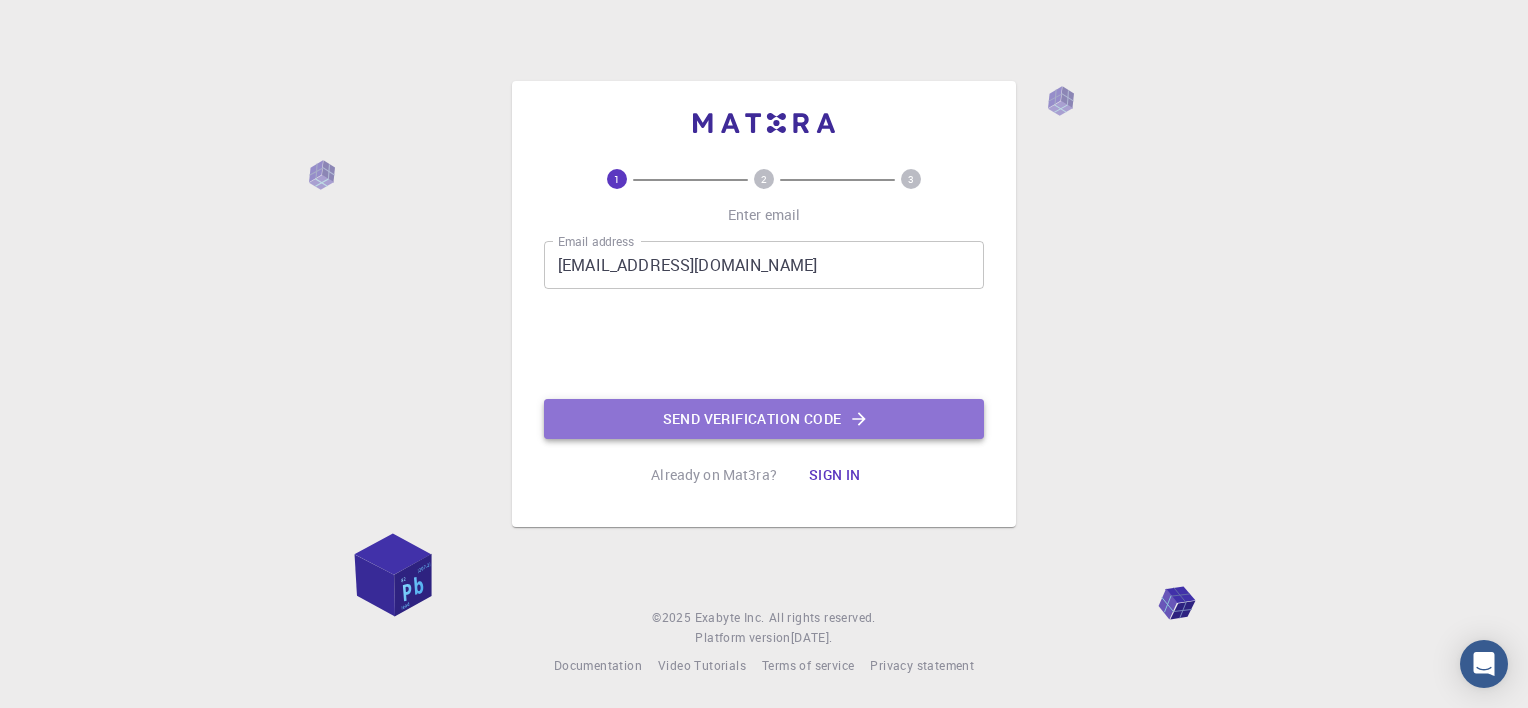 click on "Send verification code" 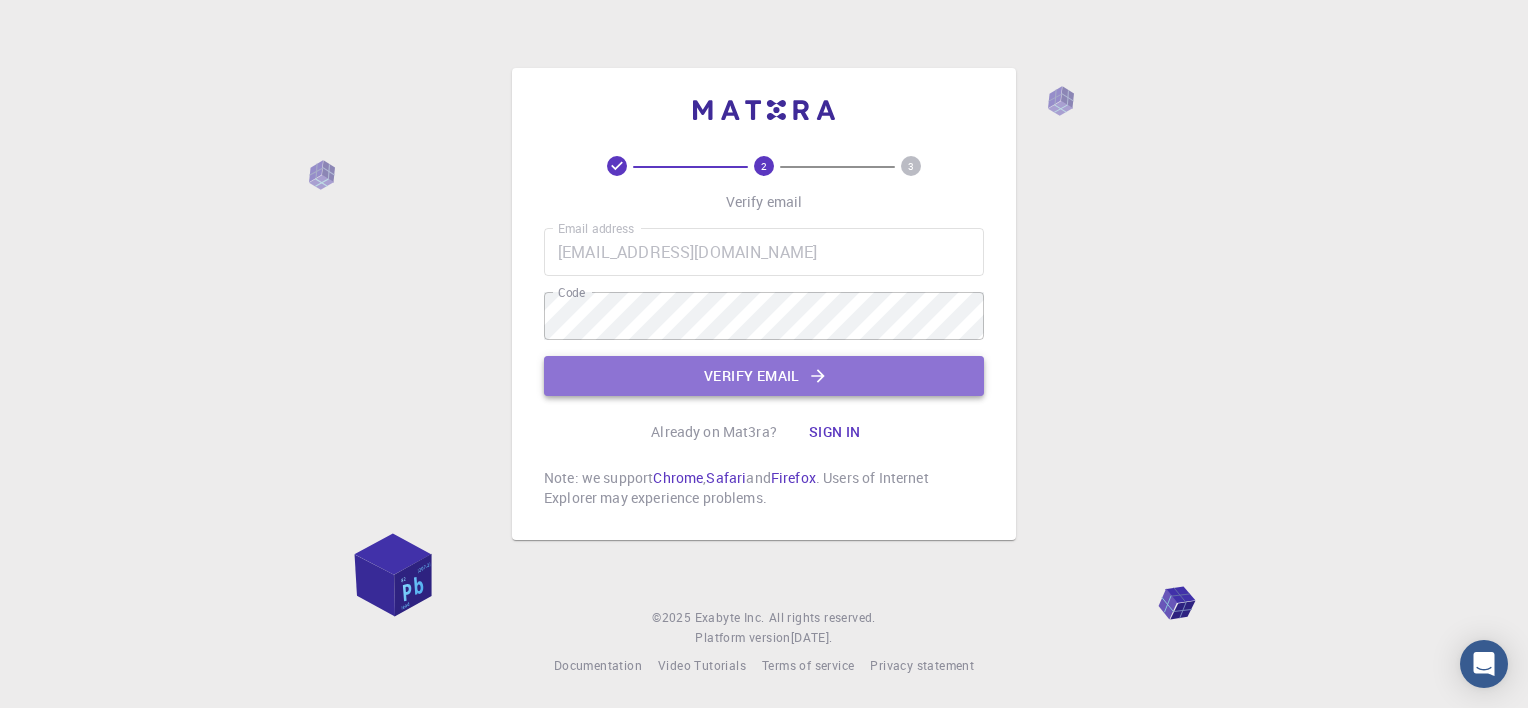 click on "Verify email" 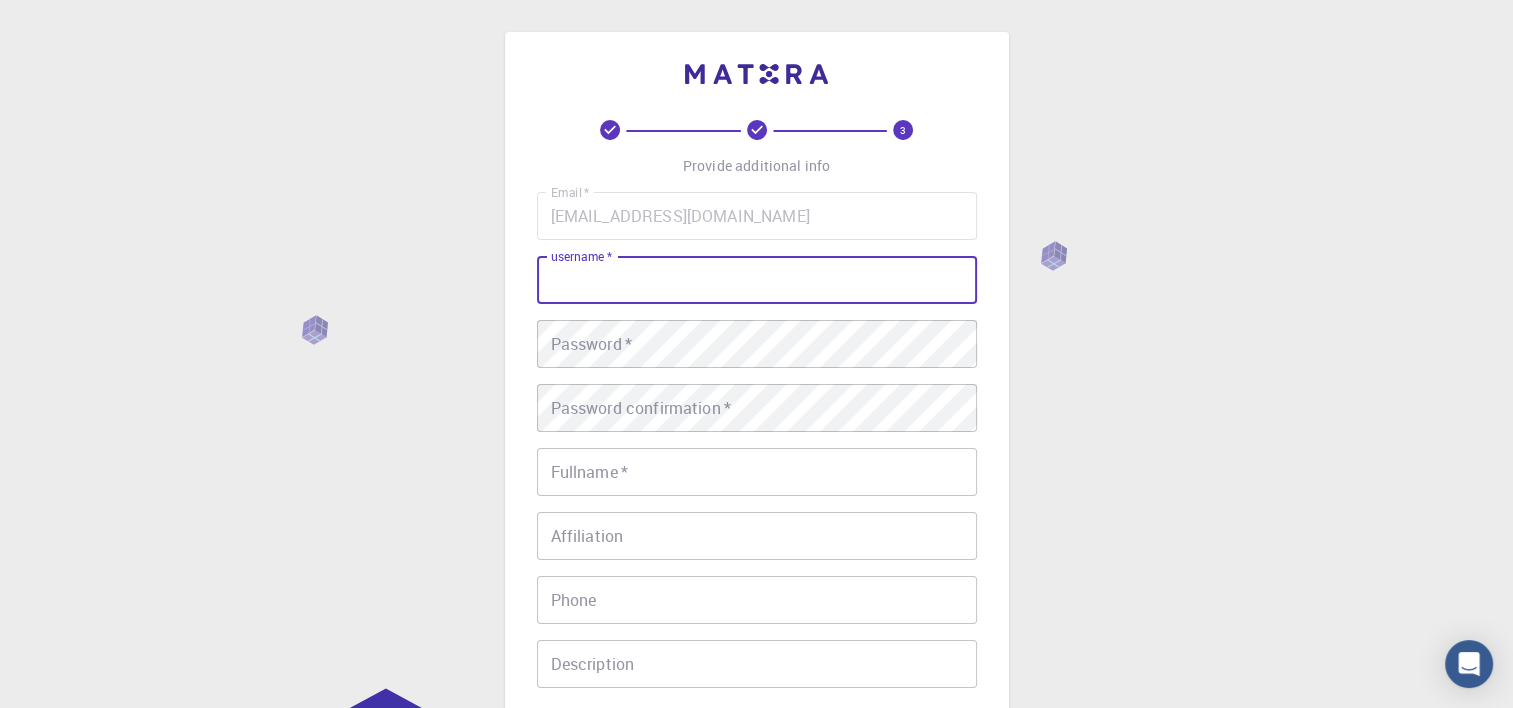 click on "username   *" at bounding box center [757, 280] 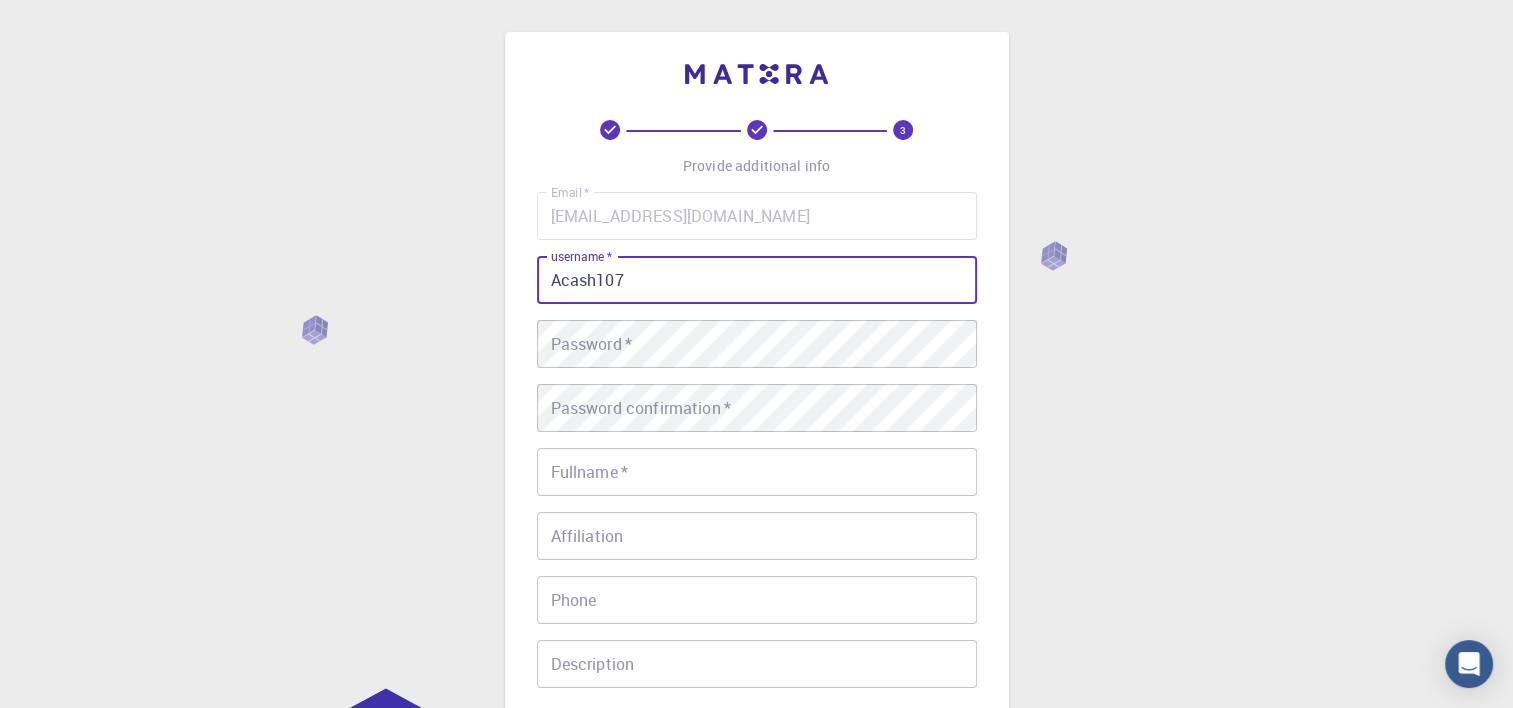 type on "Acash107" 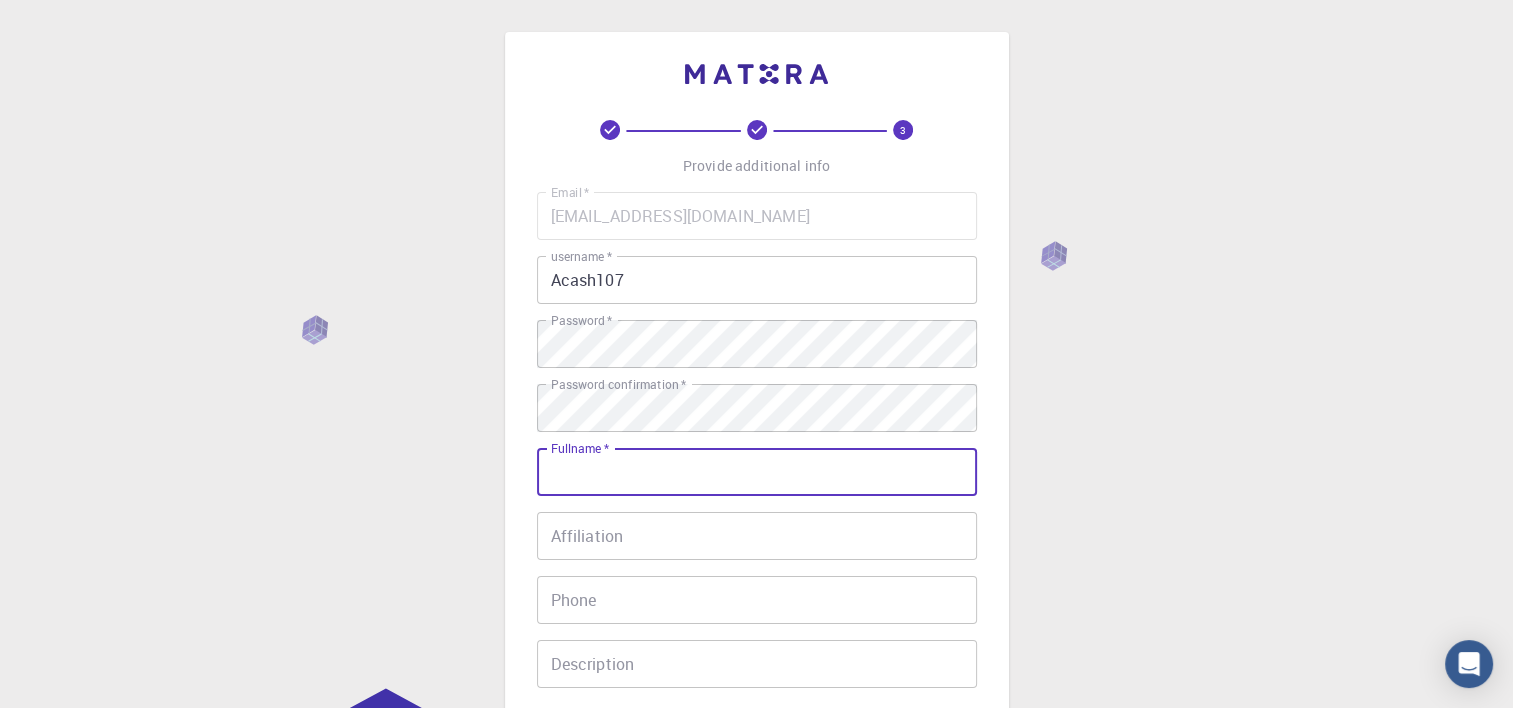 click on "Fullname   *" at bounding box center (757, 472) 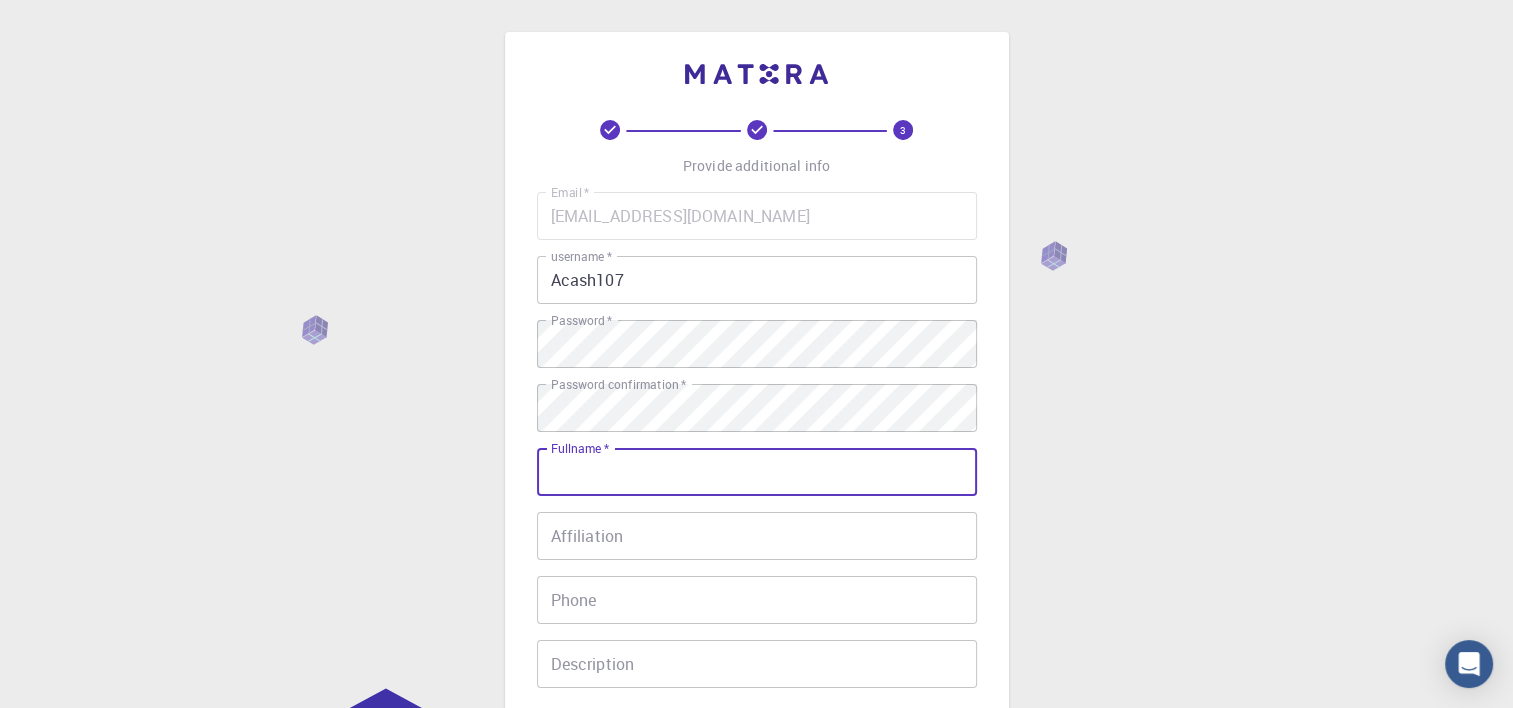 type on "[PERSON_NAME] [PERSON_NAME]" 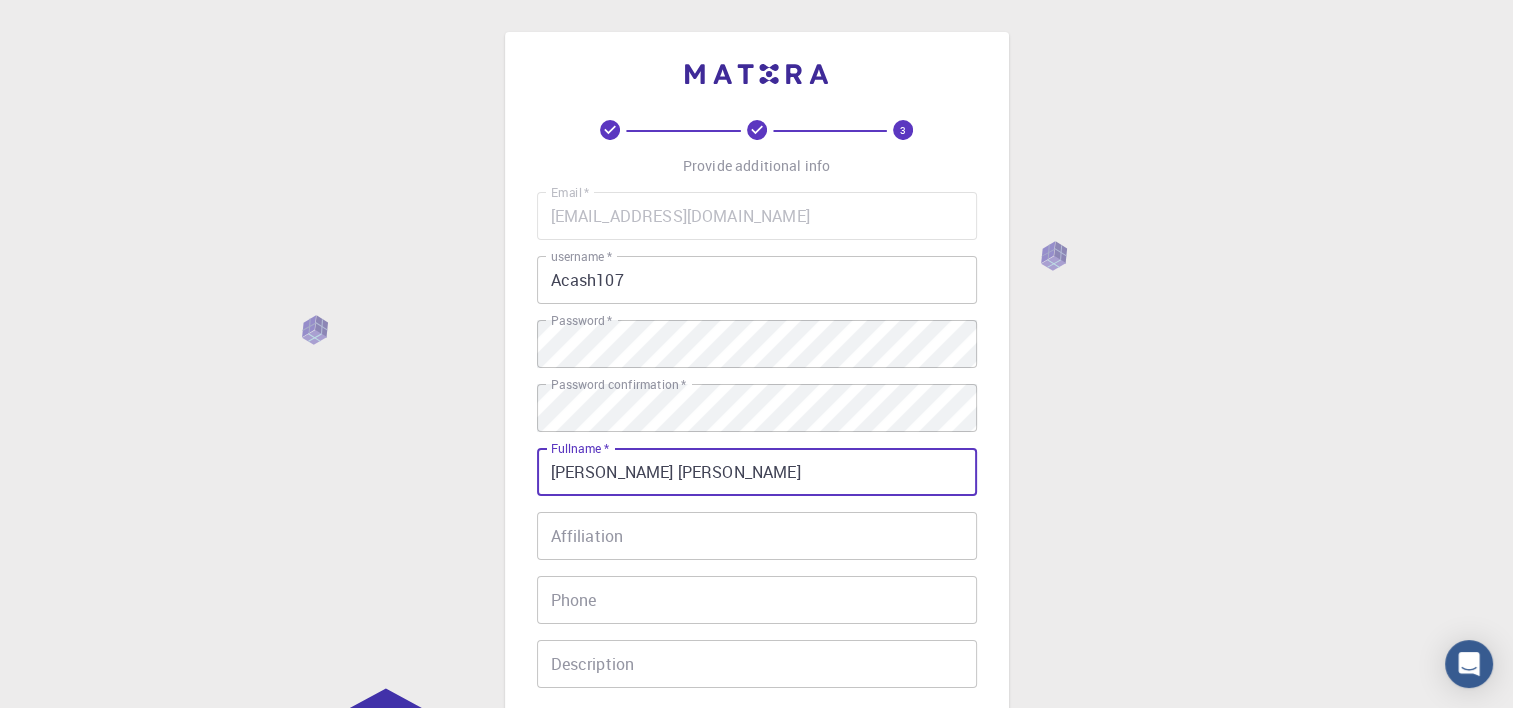 type on "[PHONE_NUMBER]" 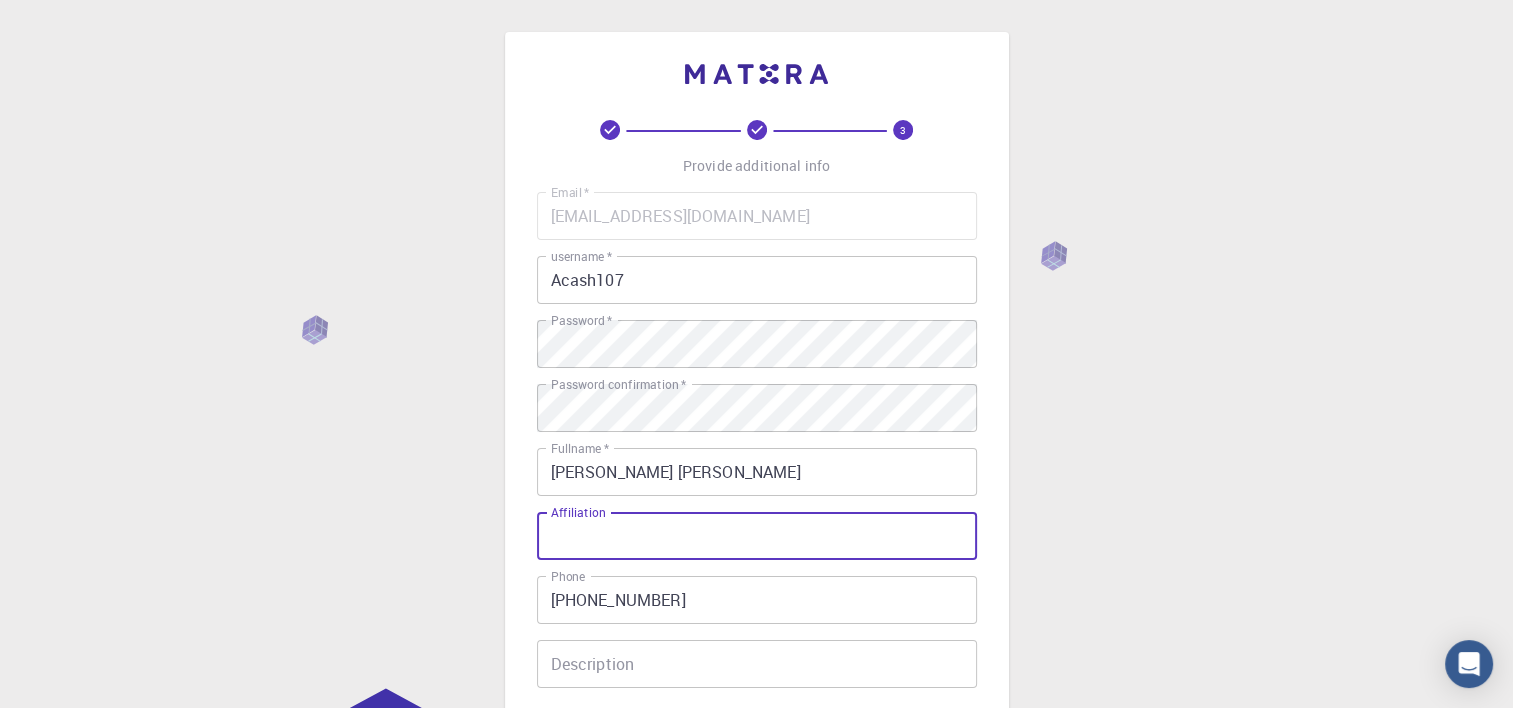 click on "Affiliation" at bounding box center [757, 536] 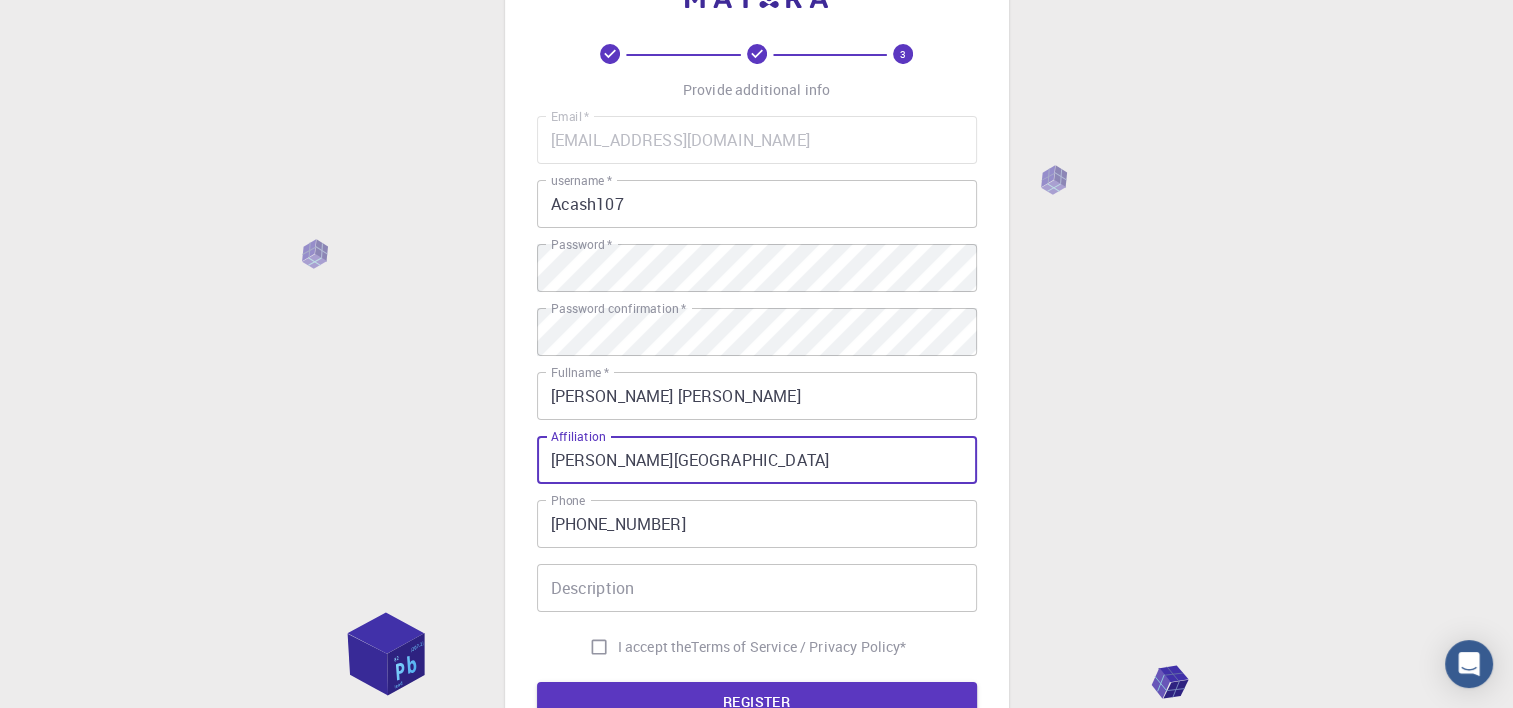 scroll, scrollTop: 83, scrollLeft: 0, axis: vertical 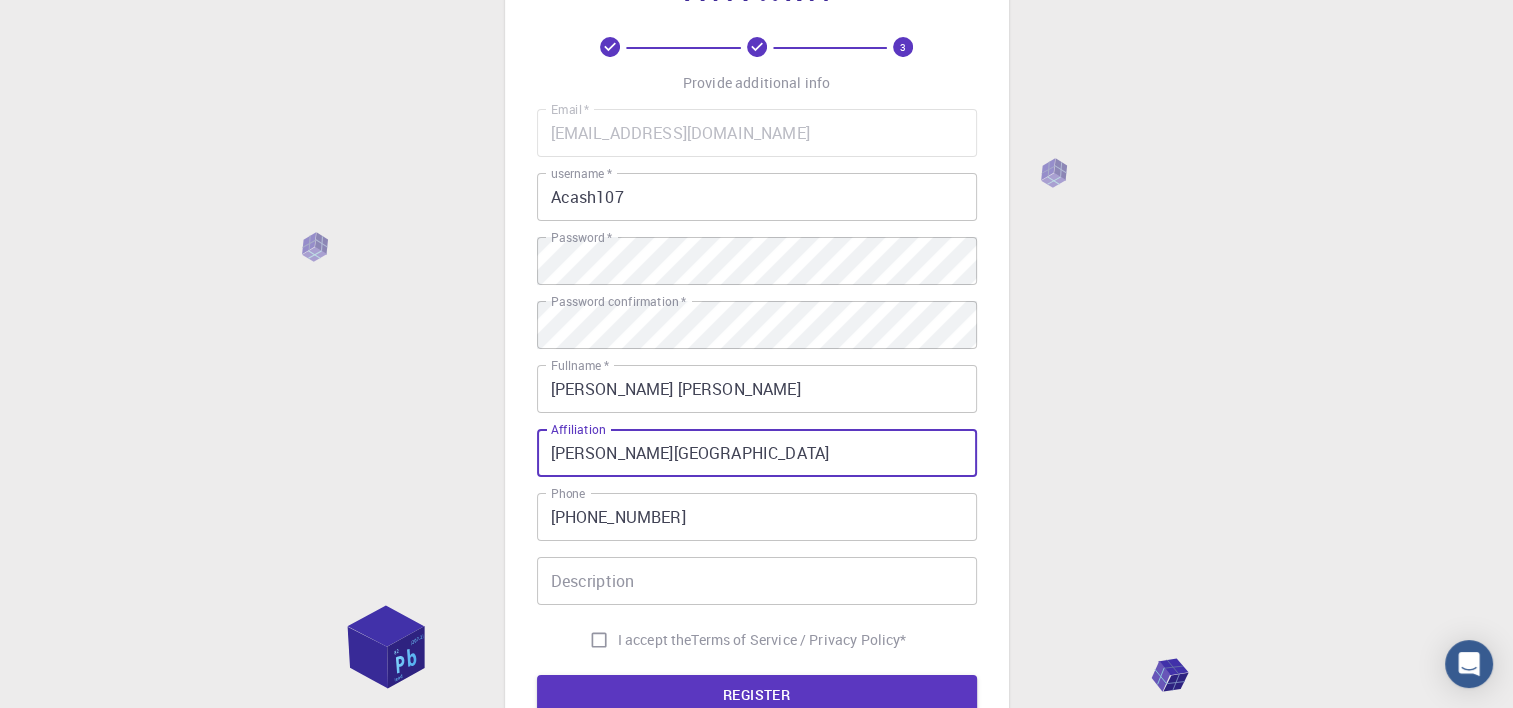 type on "[PERSON_NAME][GEOGRAPHIC_DATA]" 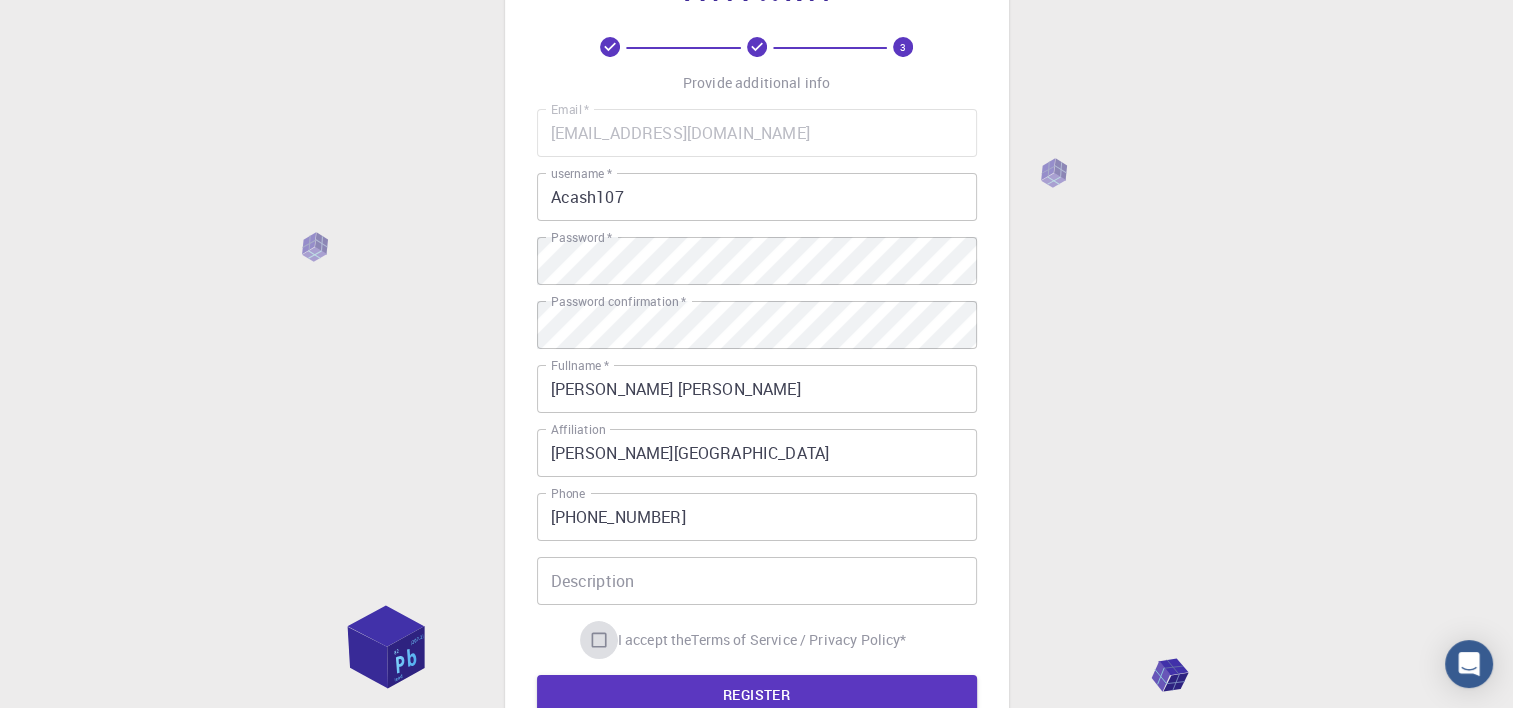 click on "I accept the  Terms of Service / Privacy Policy  *" at bounding box center (599, 640) 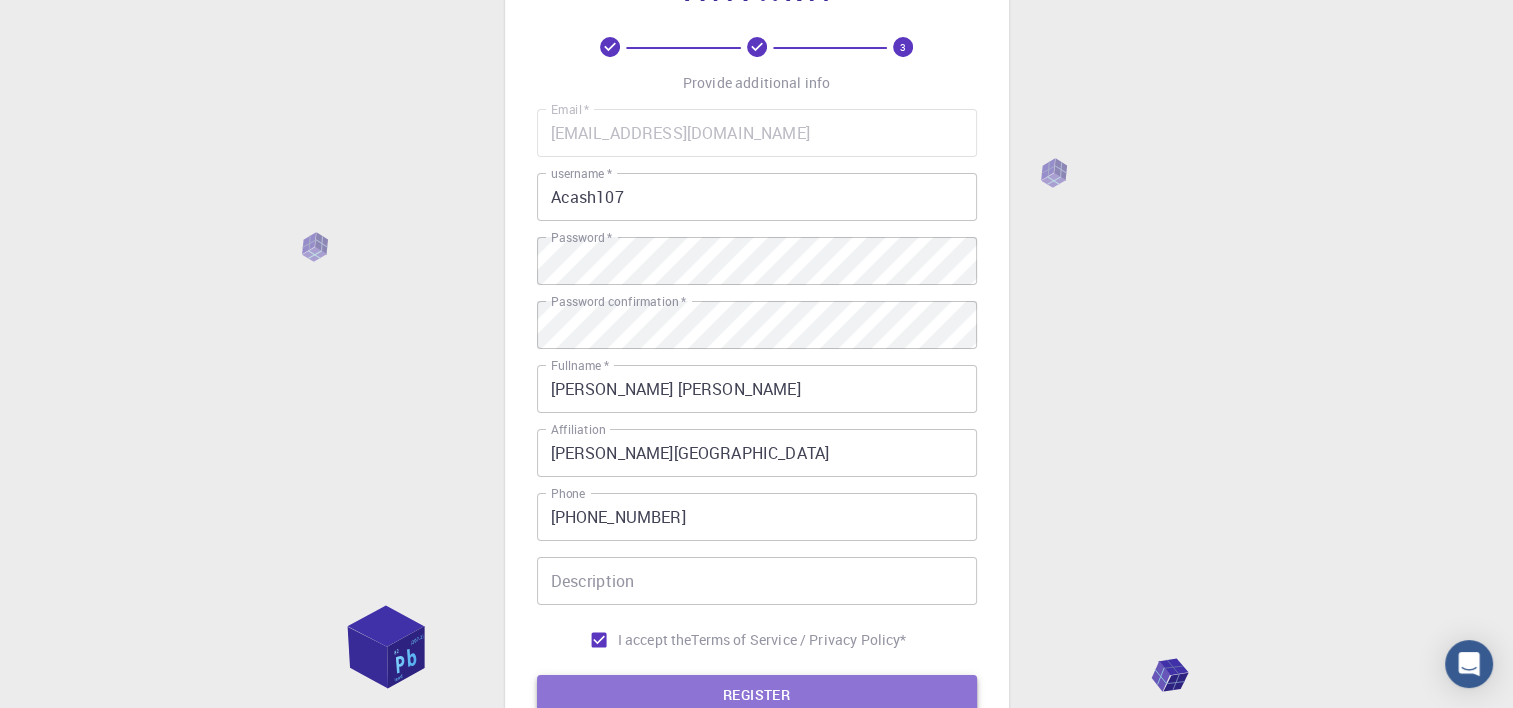 click on "REGISTER" at bounding box center [757, 695] 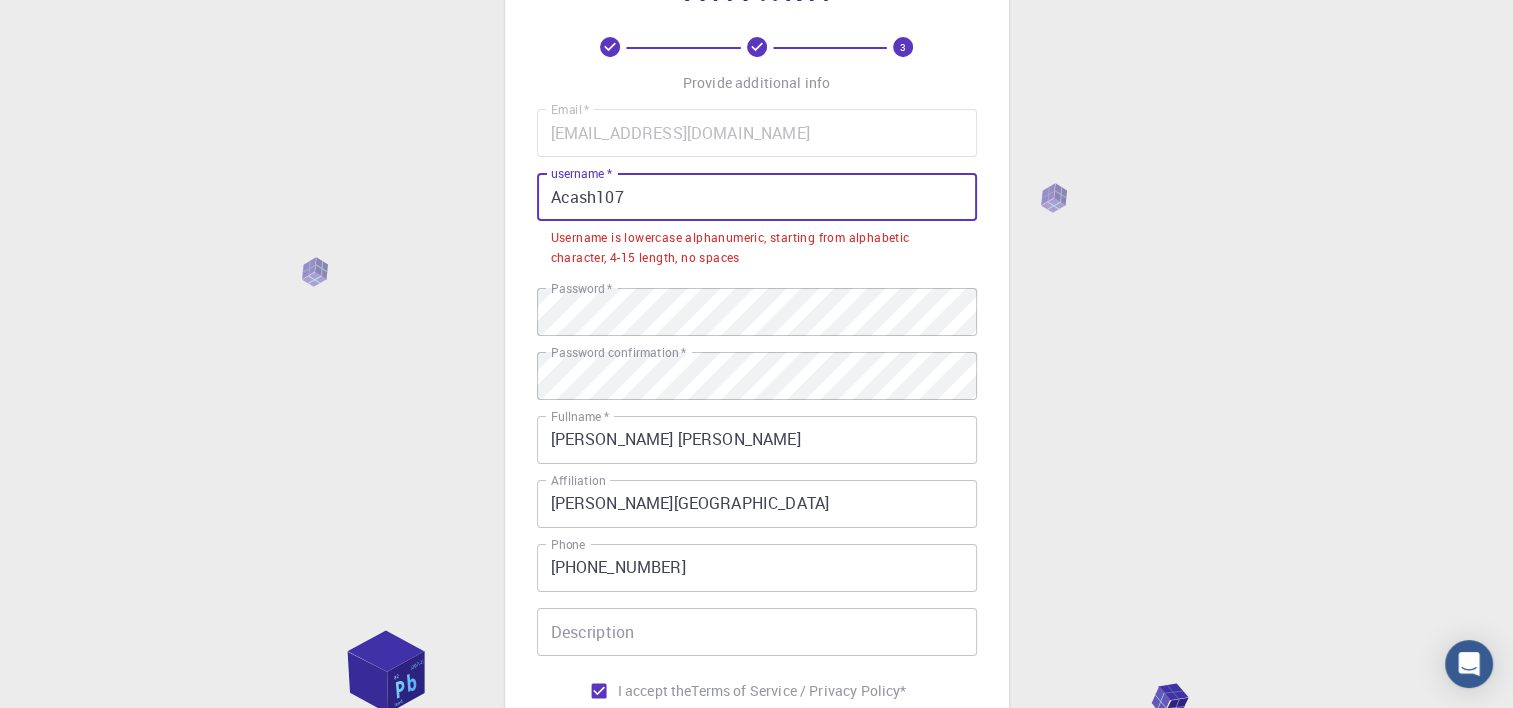 click on "Acash107" at bounding box center (757, 197) 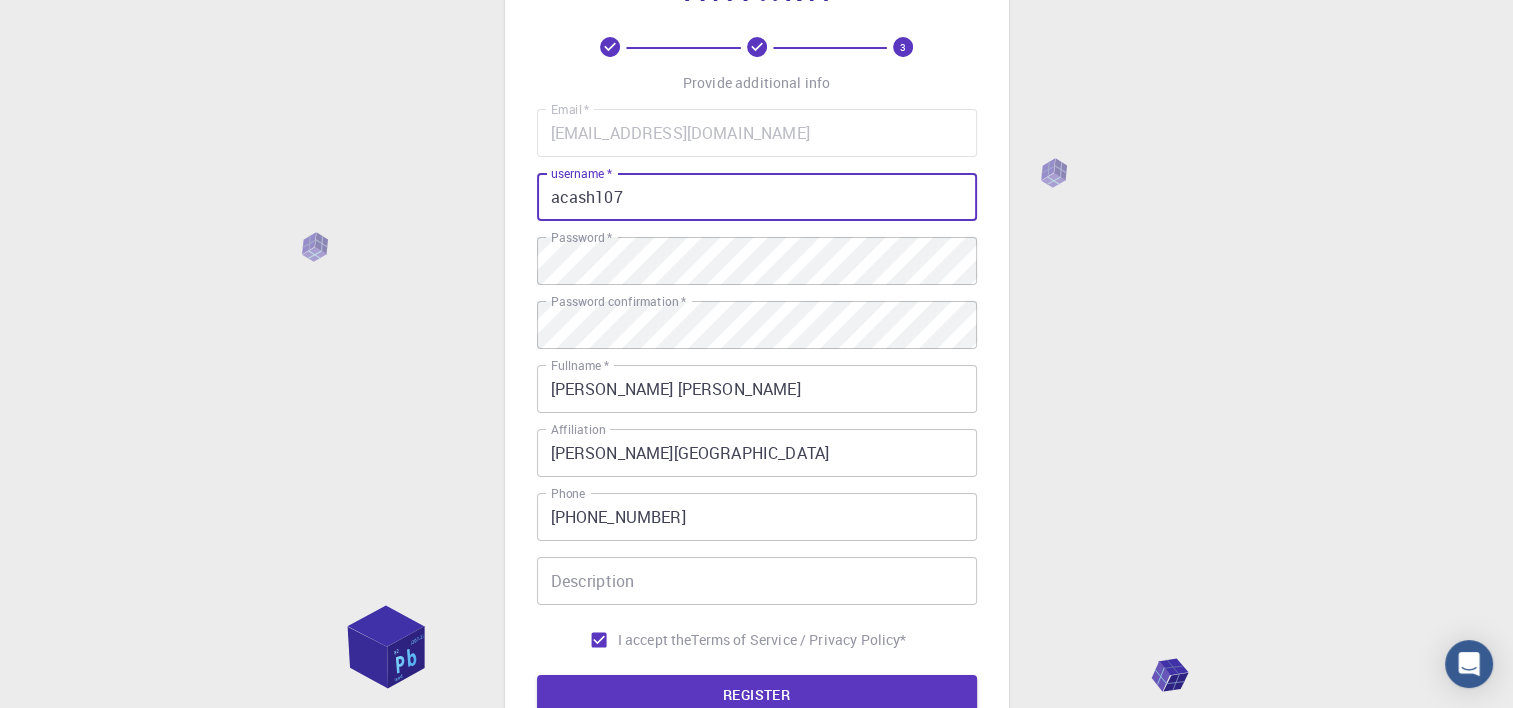 type on "acash107" 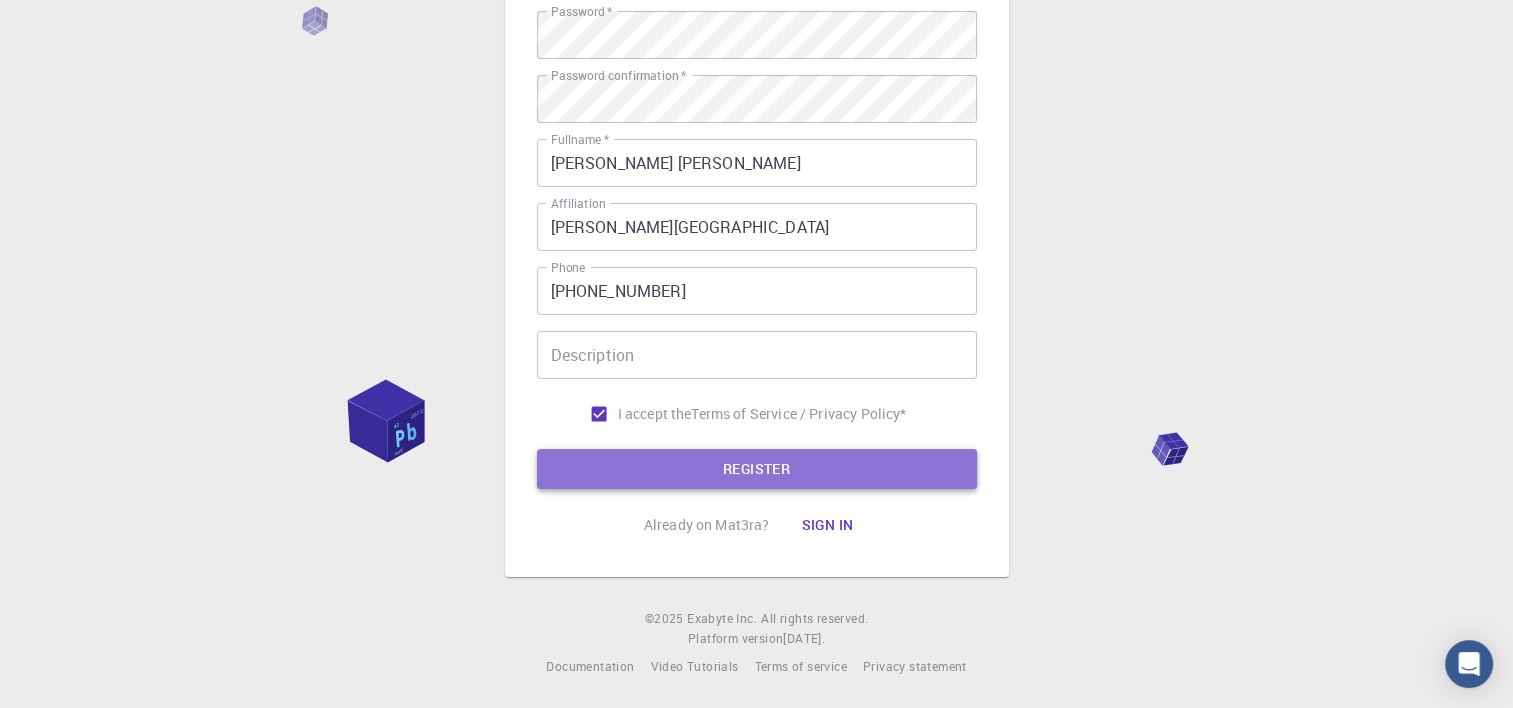 click on "REGISTER" at bounding box center (757, 469) 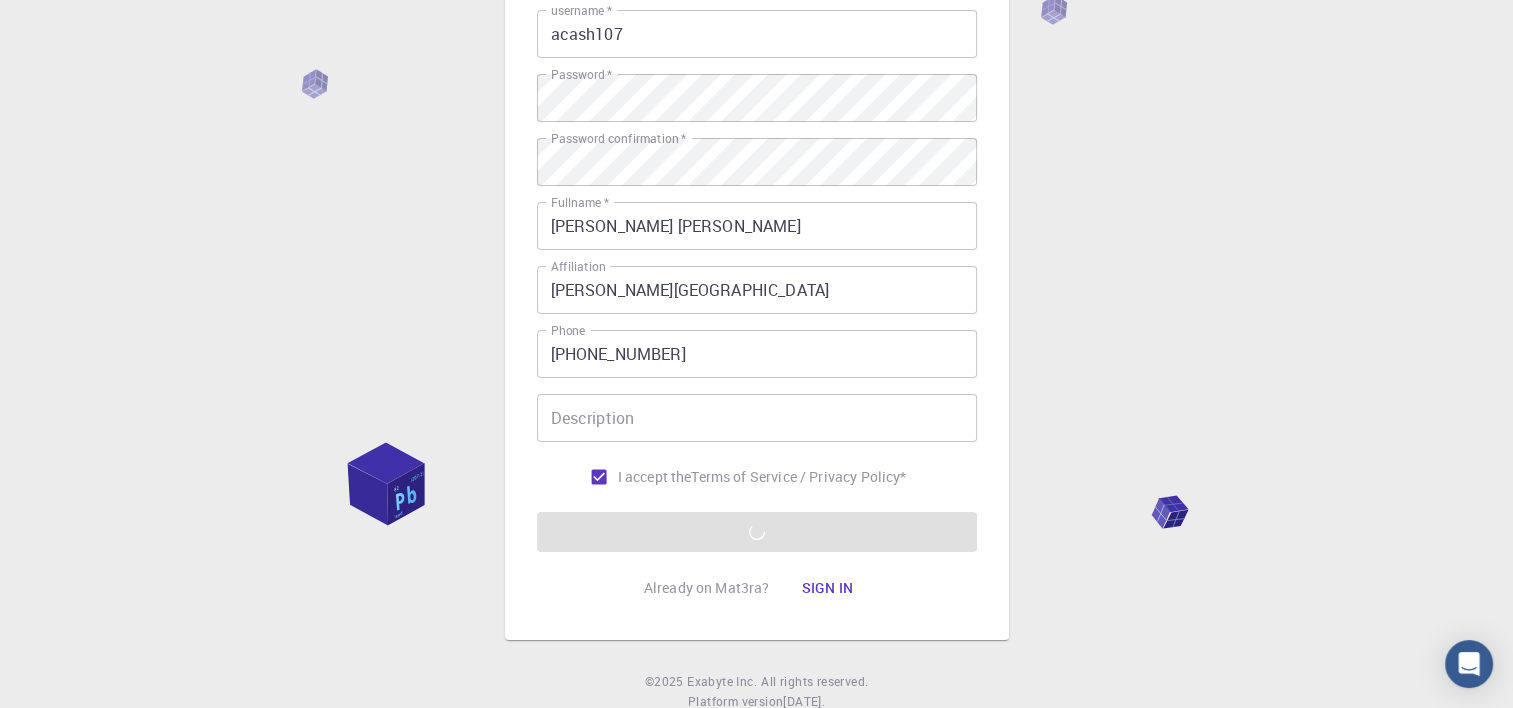 scroll, scrollTop: 263, scrollLeft: 0, axis: vertical 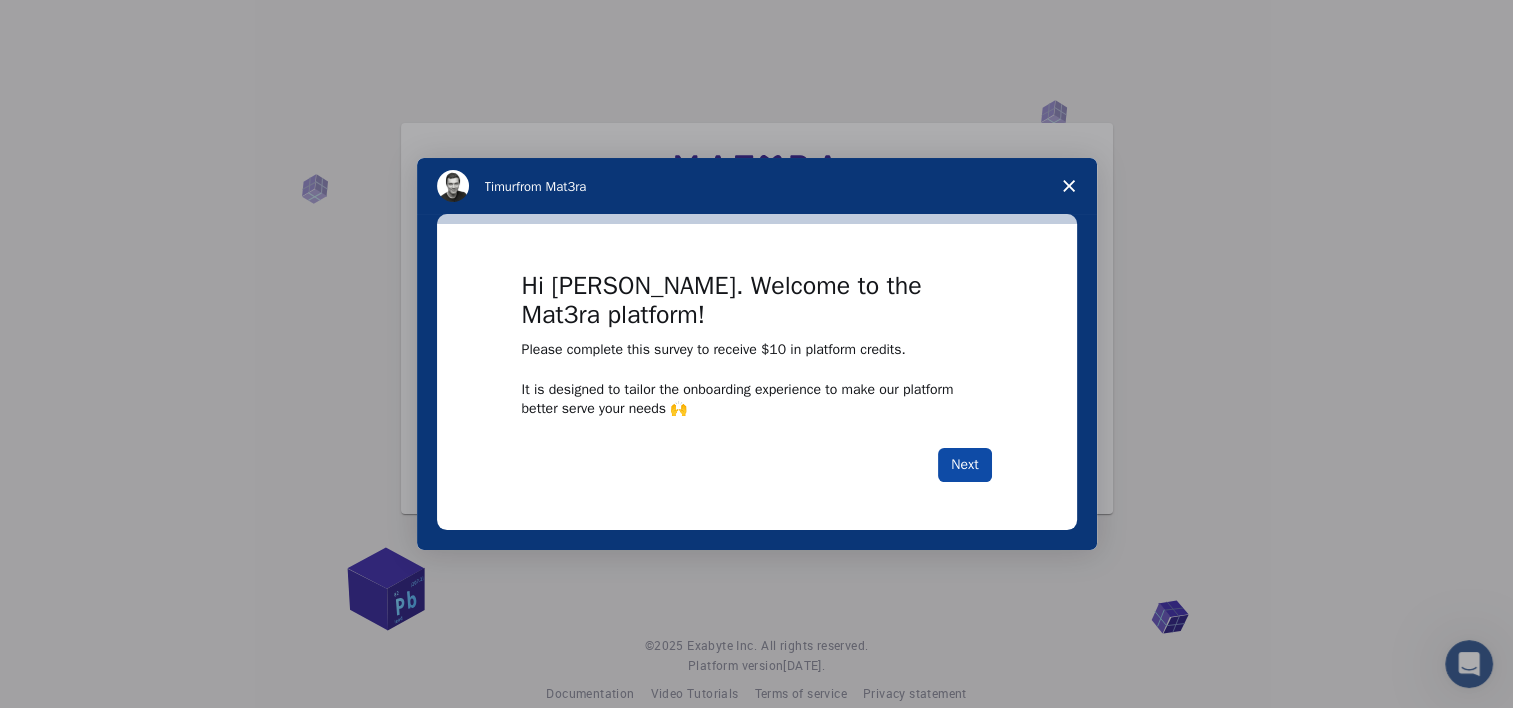 click on "Next" at bounding box center [964, 465] 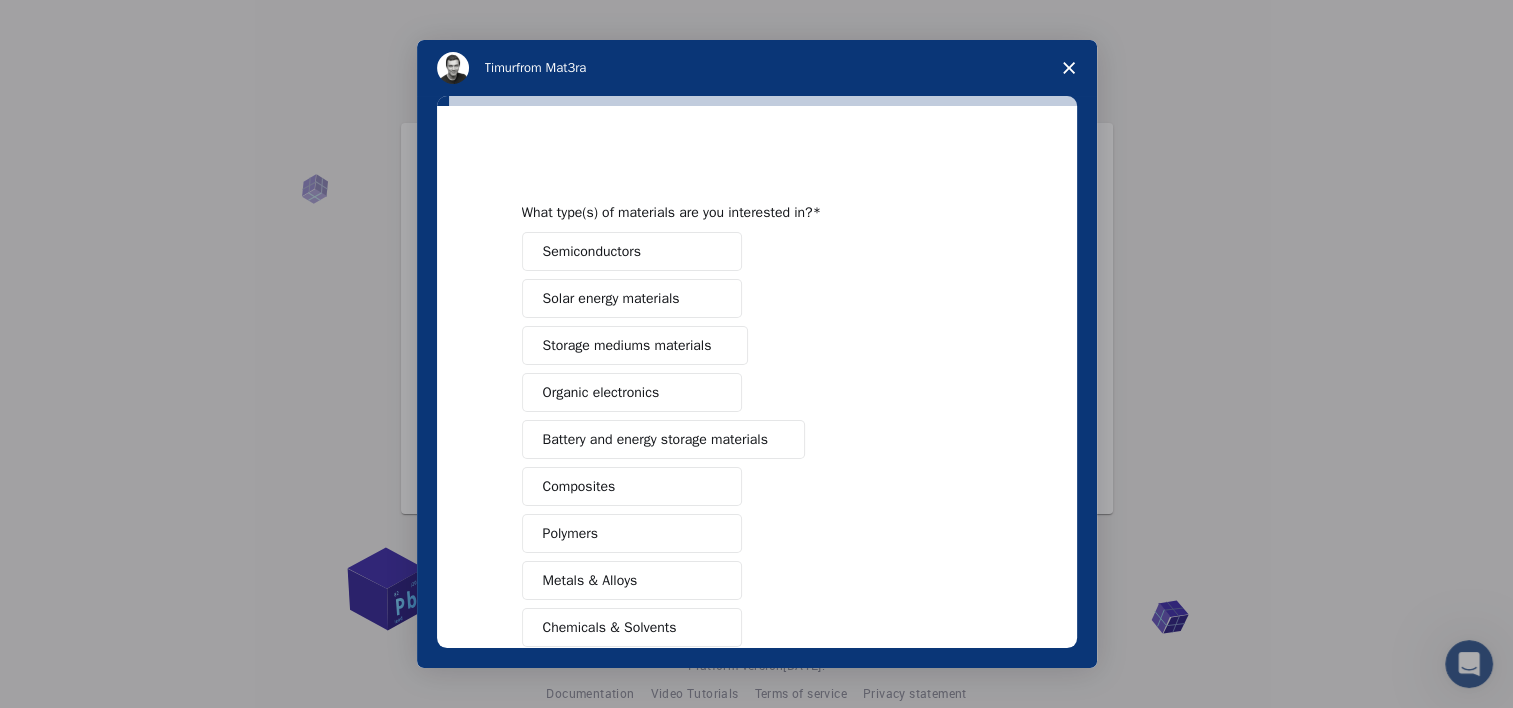 click on "Semiconductors" at bounding box center (632, 251) 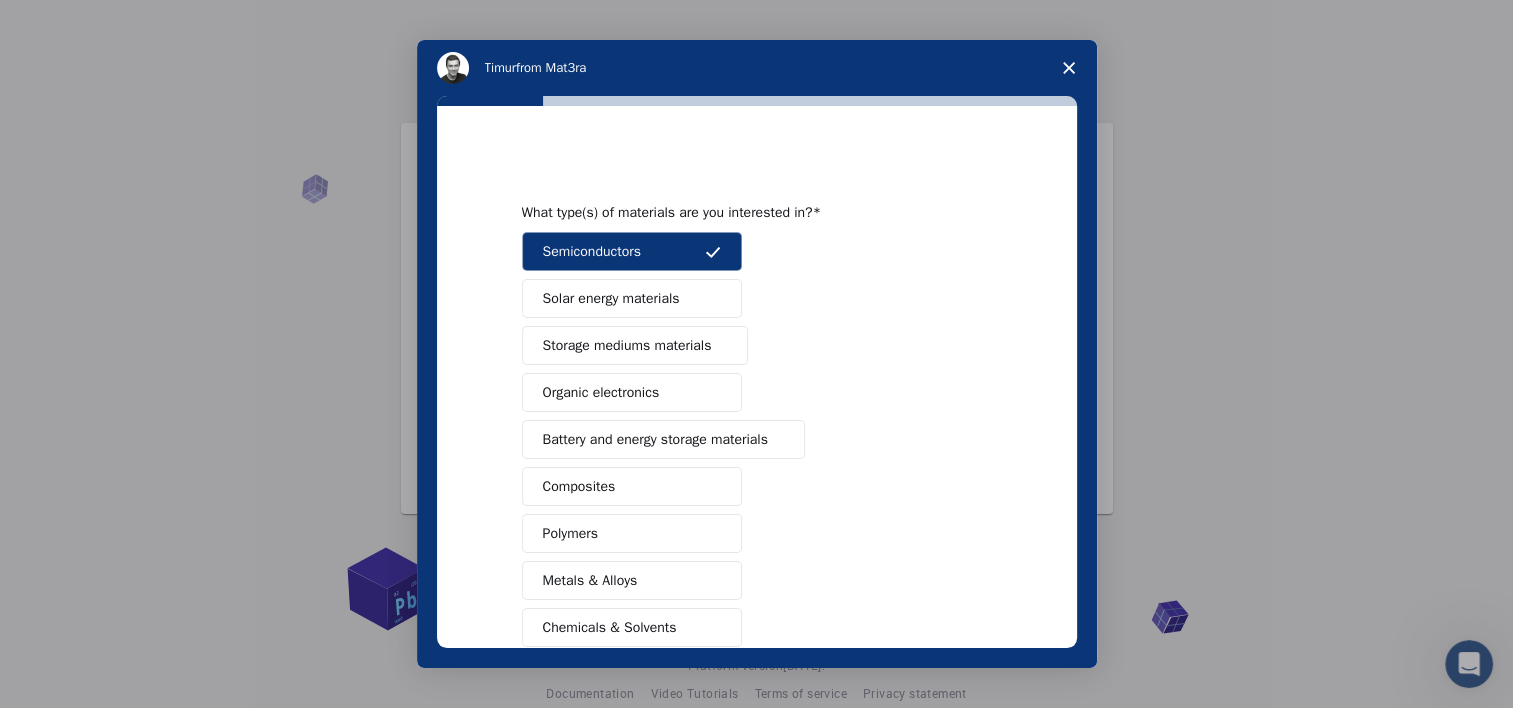 click on "Storage mediums materials" at bounding box center (635, 345) 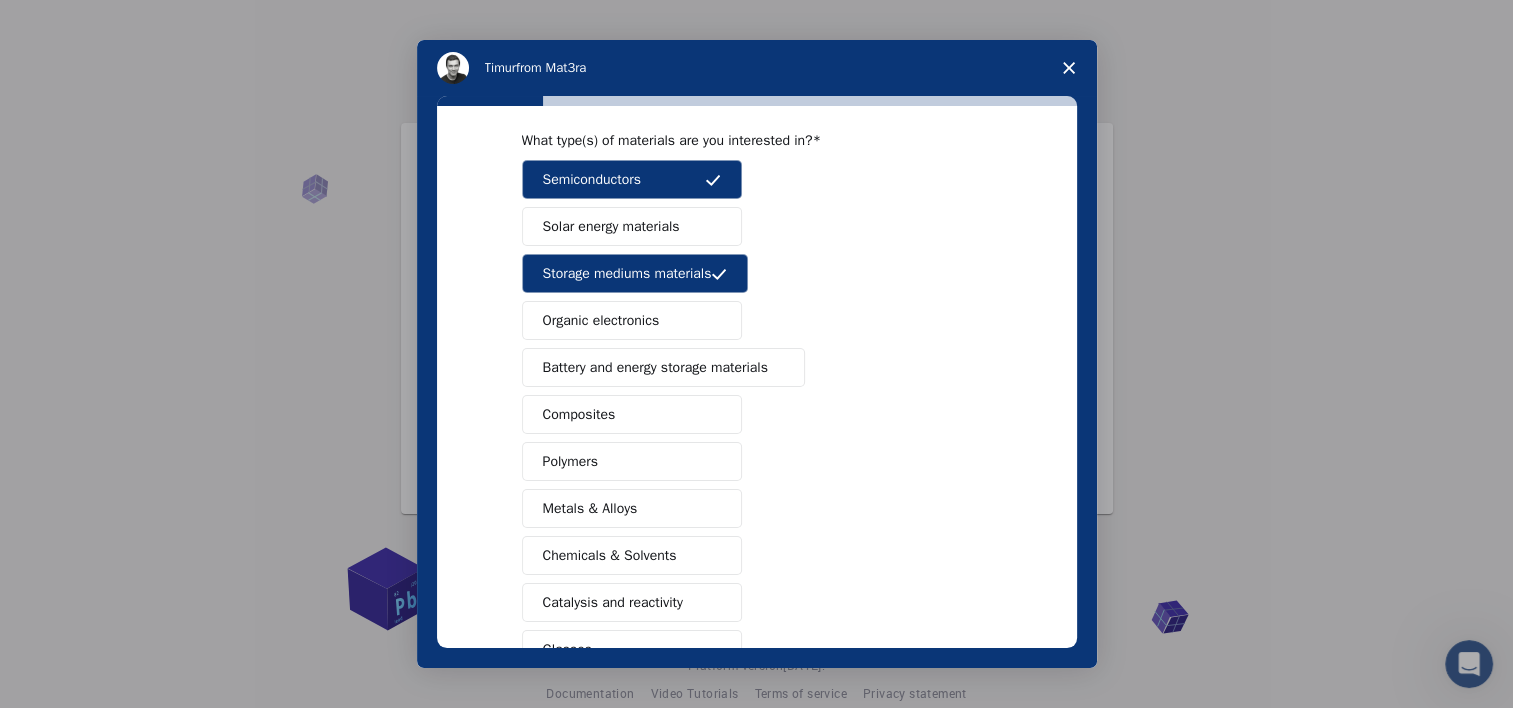 scroll, scrollTop: 76, scrollLeft: 0, axis: vertical 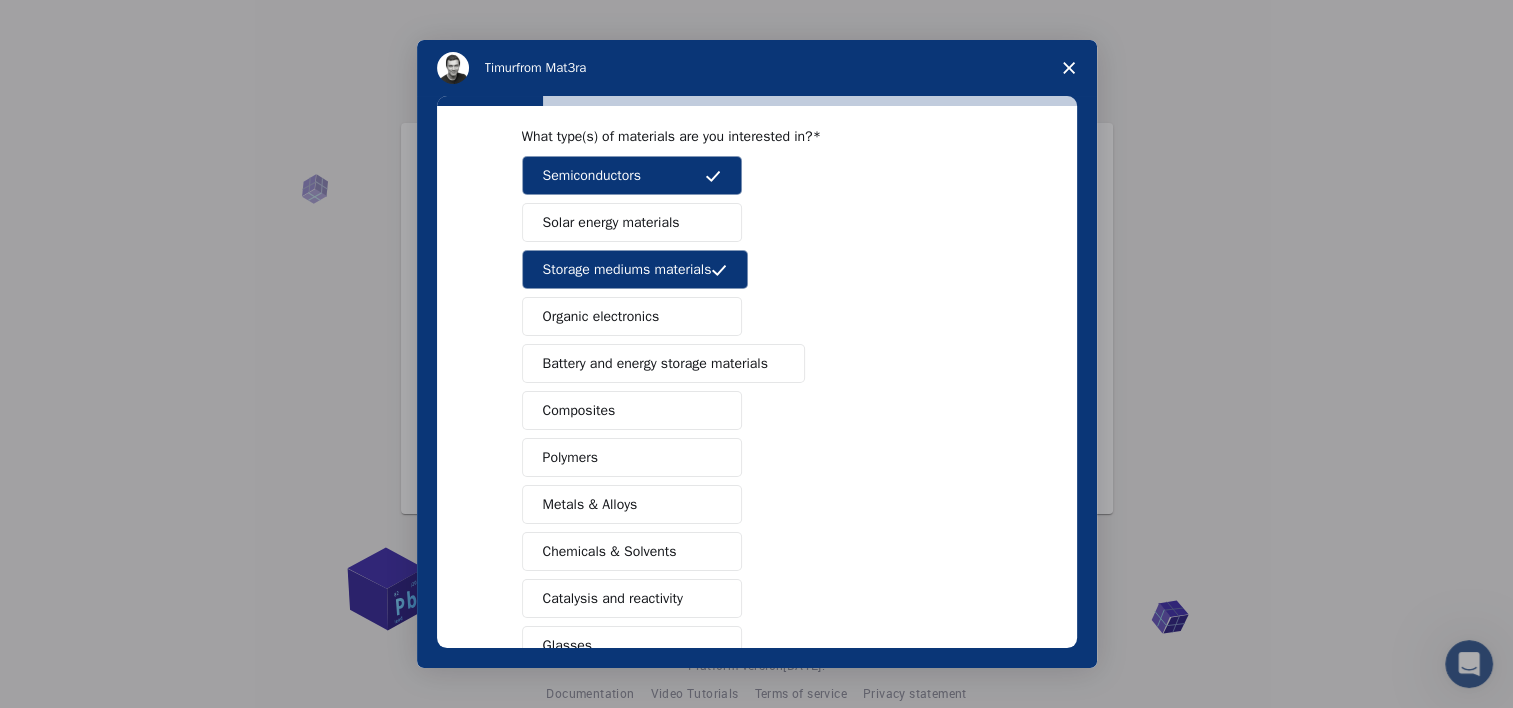 click on "Battery and energy storage materials" at bounding box center [655, 363] 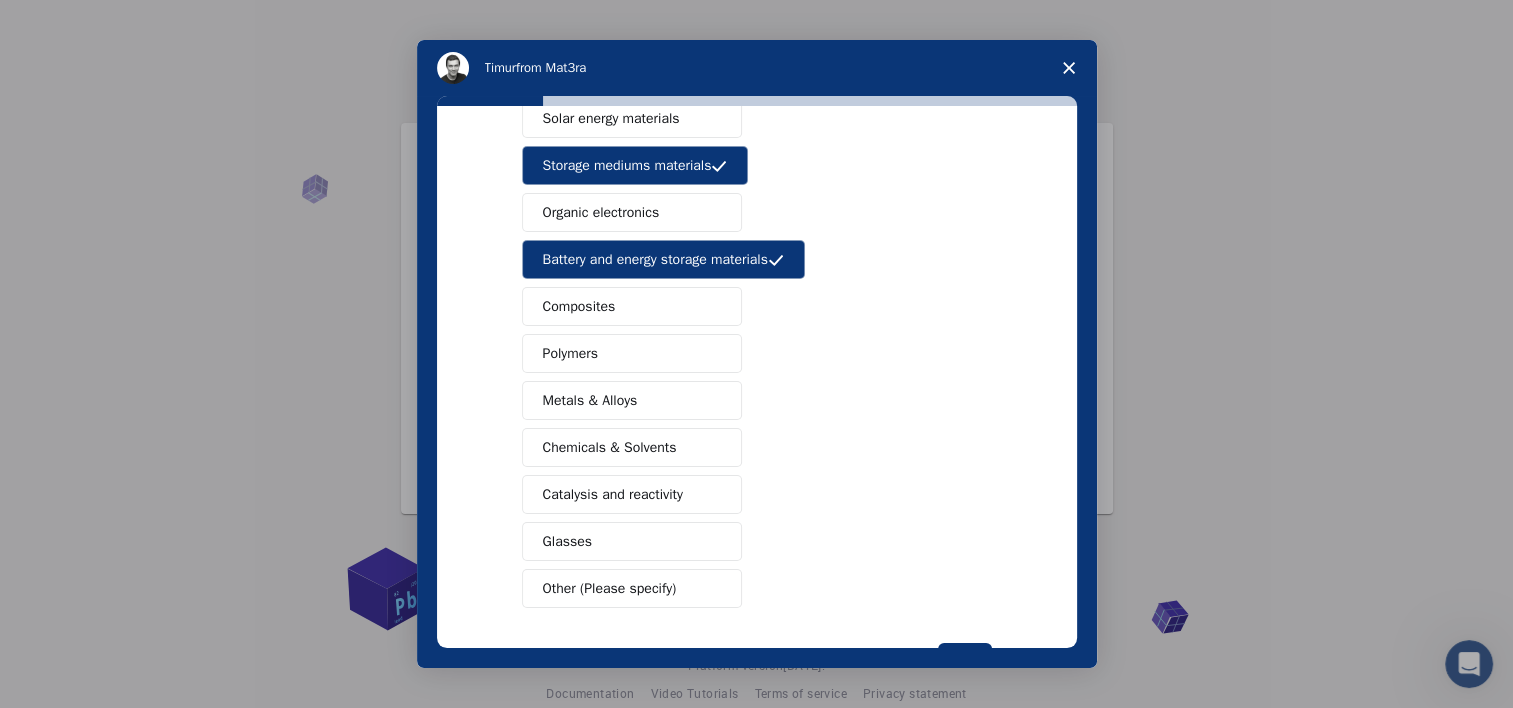scroll, scrollTop: 188, scrollLeft: 0, axis: vertical 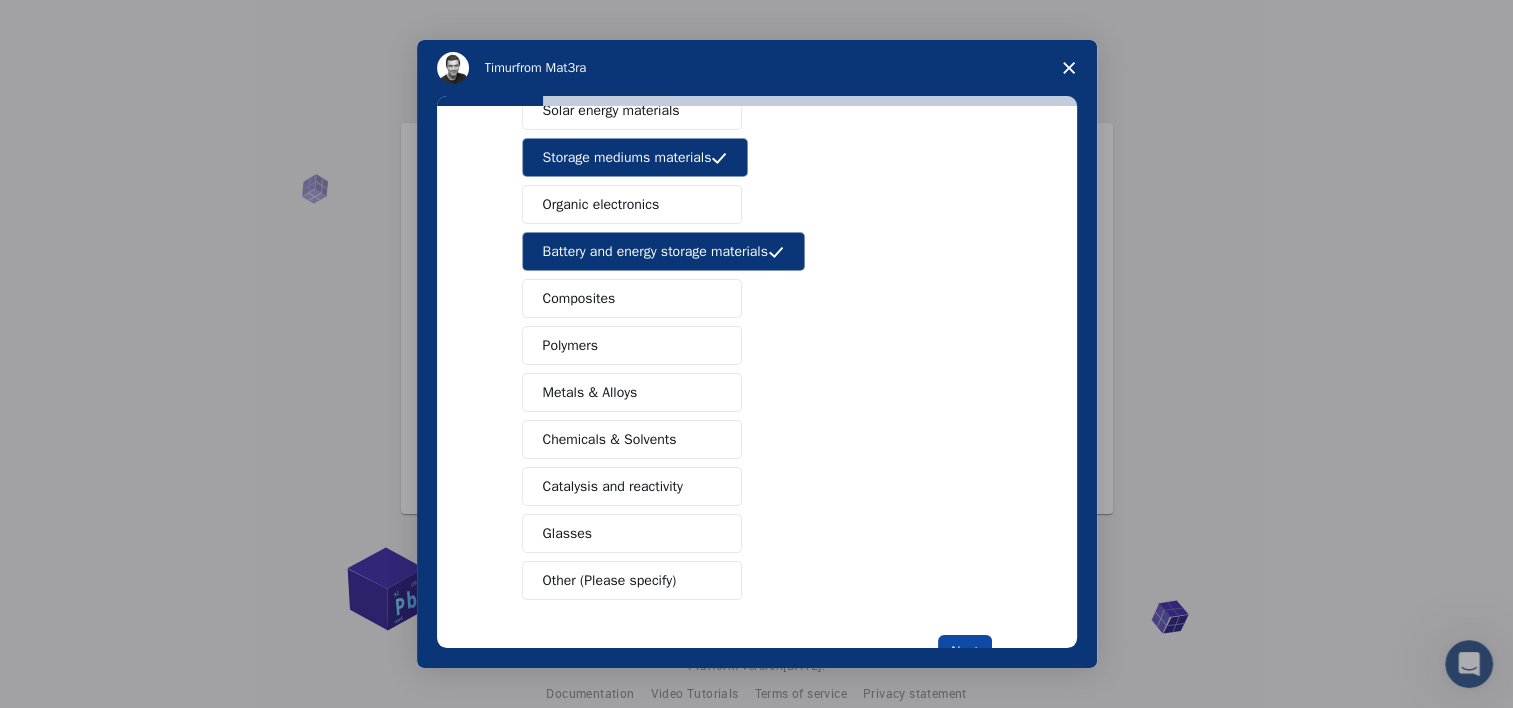 click on "Next" at bounding box center [964, 652] 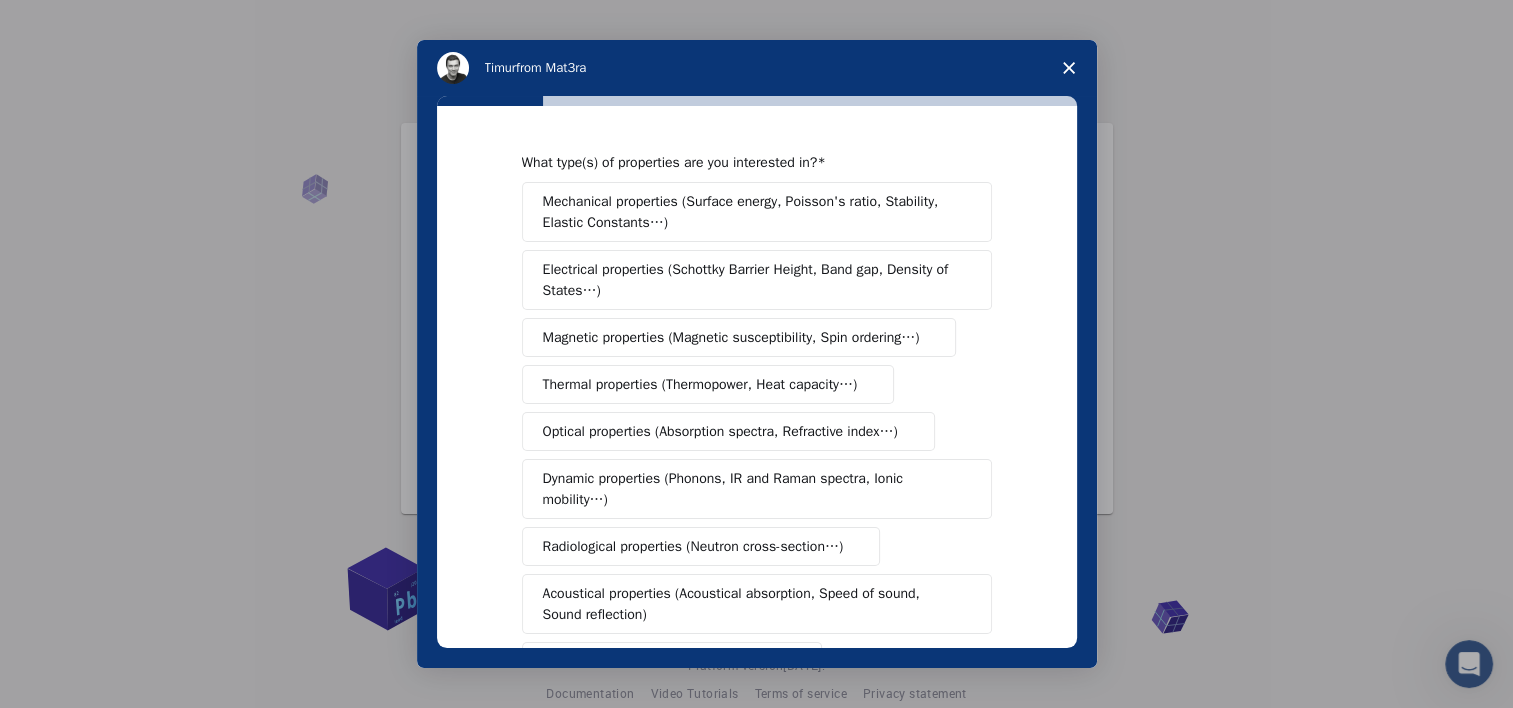click on "Mechanical properties (Surface energy, Poisson's ratio, Stability, Elastic Constants…)" at bounding box center [750, 212] 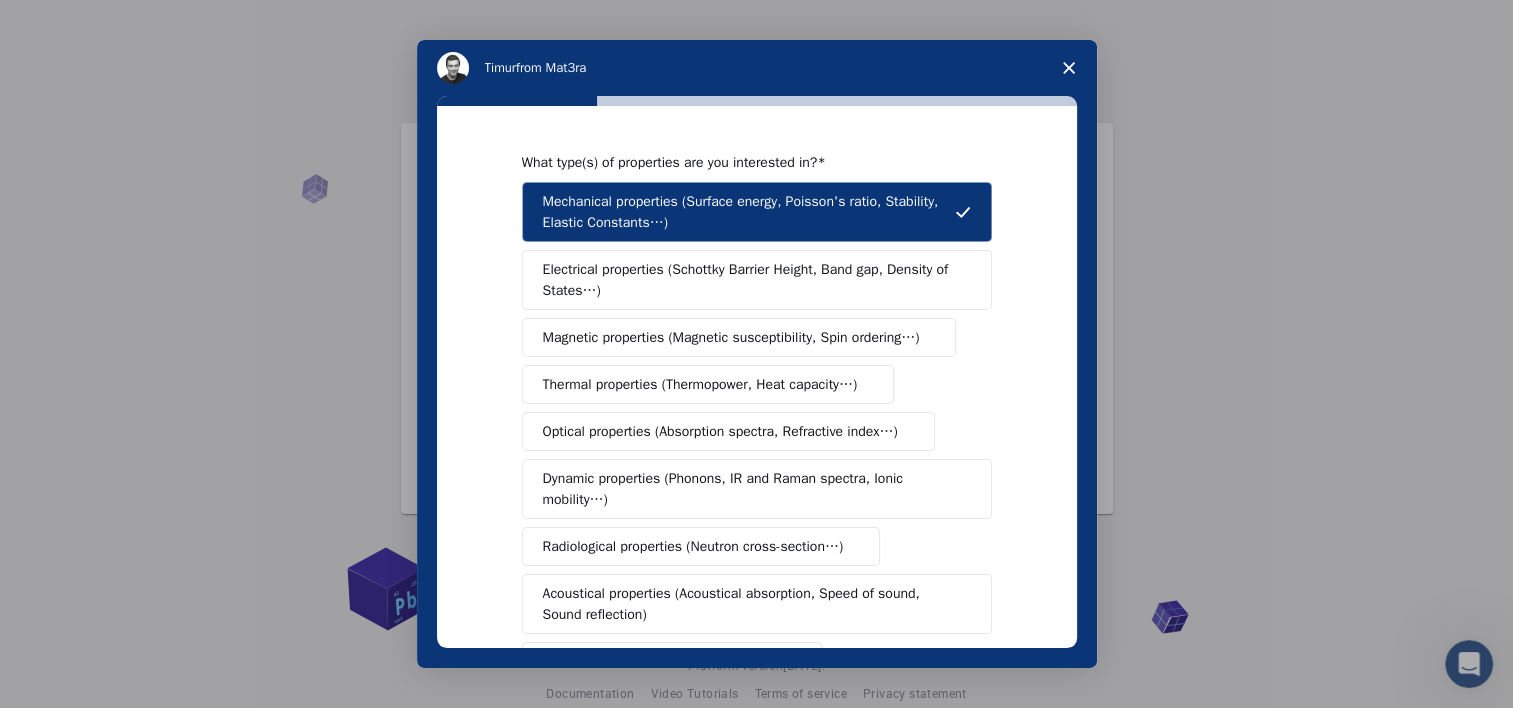 click on "Mechanical properties (Surface energy, Poisson's ratio, Stability, Elastic Constants…) Electrical properties (Schottky Barrier Height, Band gap, Density of States…) Magnetic properties (Magnetic susceptibility, Spin ordering…) Thermal properties (Thermopower, Heat capacity…) Optical properties (Absorption spectra, Refractive index…) Dynamic properties (Phonons, IR and Raman spectra, Ionic mobility…) Radiological properties (Neutron cross-section…) Acoustical properties (Acoustical absorption, Speed of sound, Sound reflection) Manufacturing properties (Castability…) Chemical properties (Chemical Reaction Energy, Catalytic activity…)" at bounding box center [757, 465] 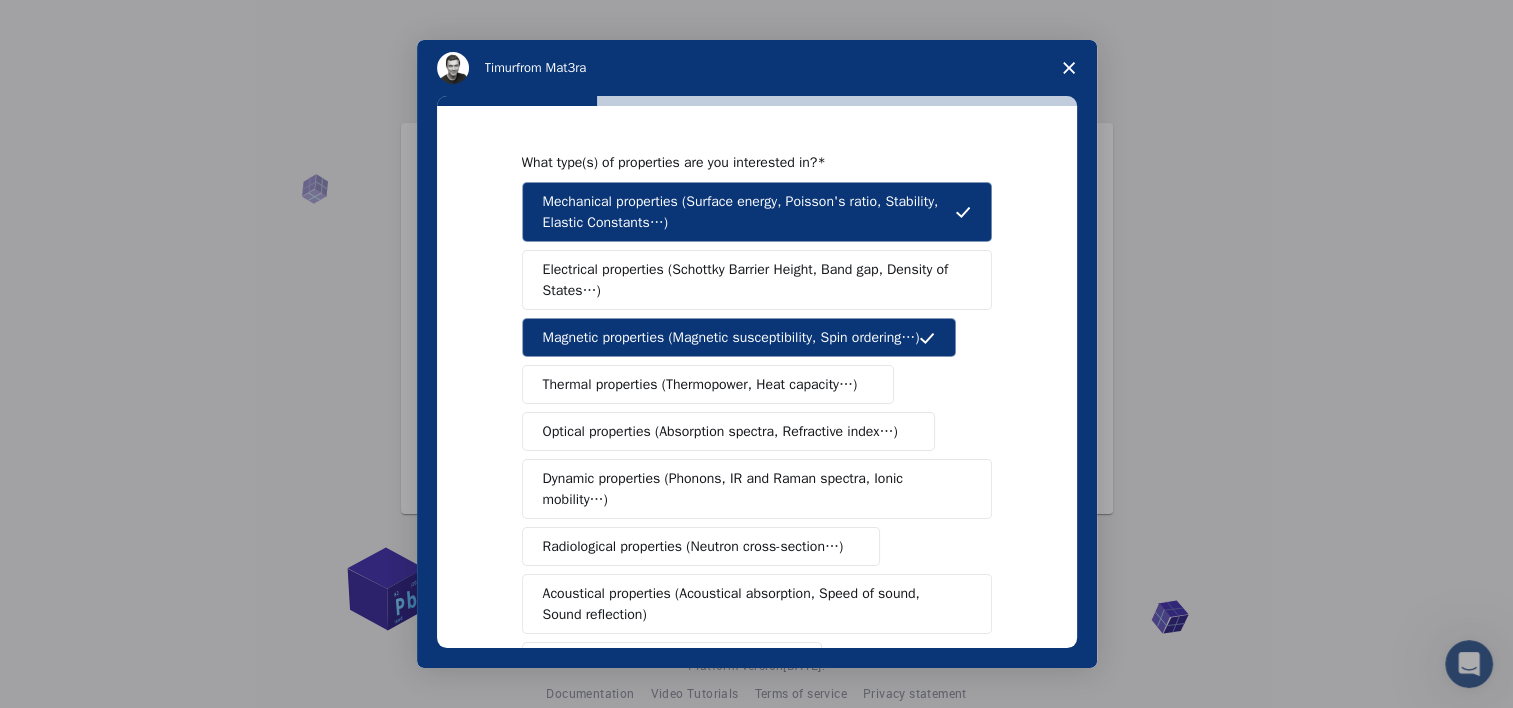click on "Electrical properties (Schottky Barrier Height, Band gap, Density of States…)" at bounding box center [750, 280] 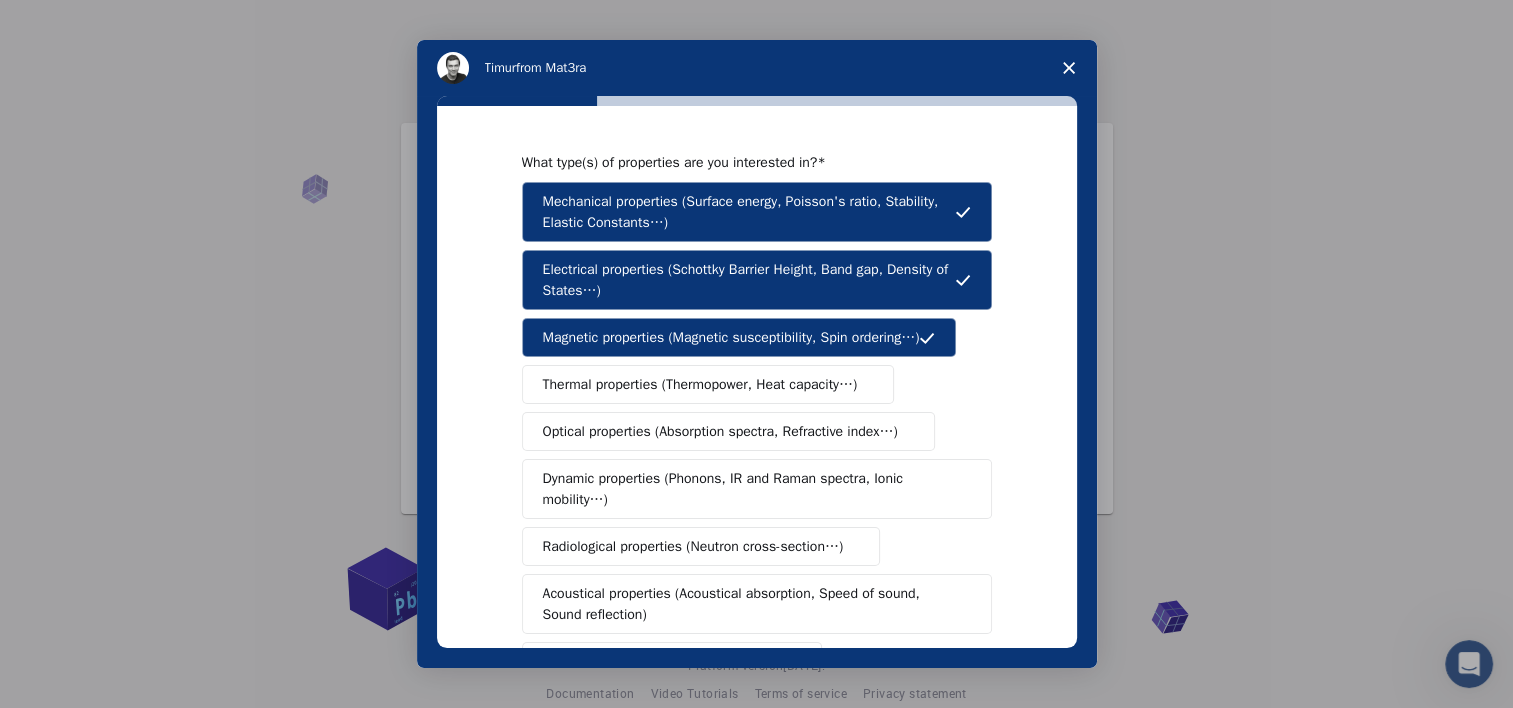 click on "Thermal properties (Thermopower, Heat capacity…)" at bounding box center [700, 384] 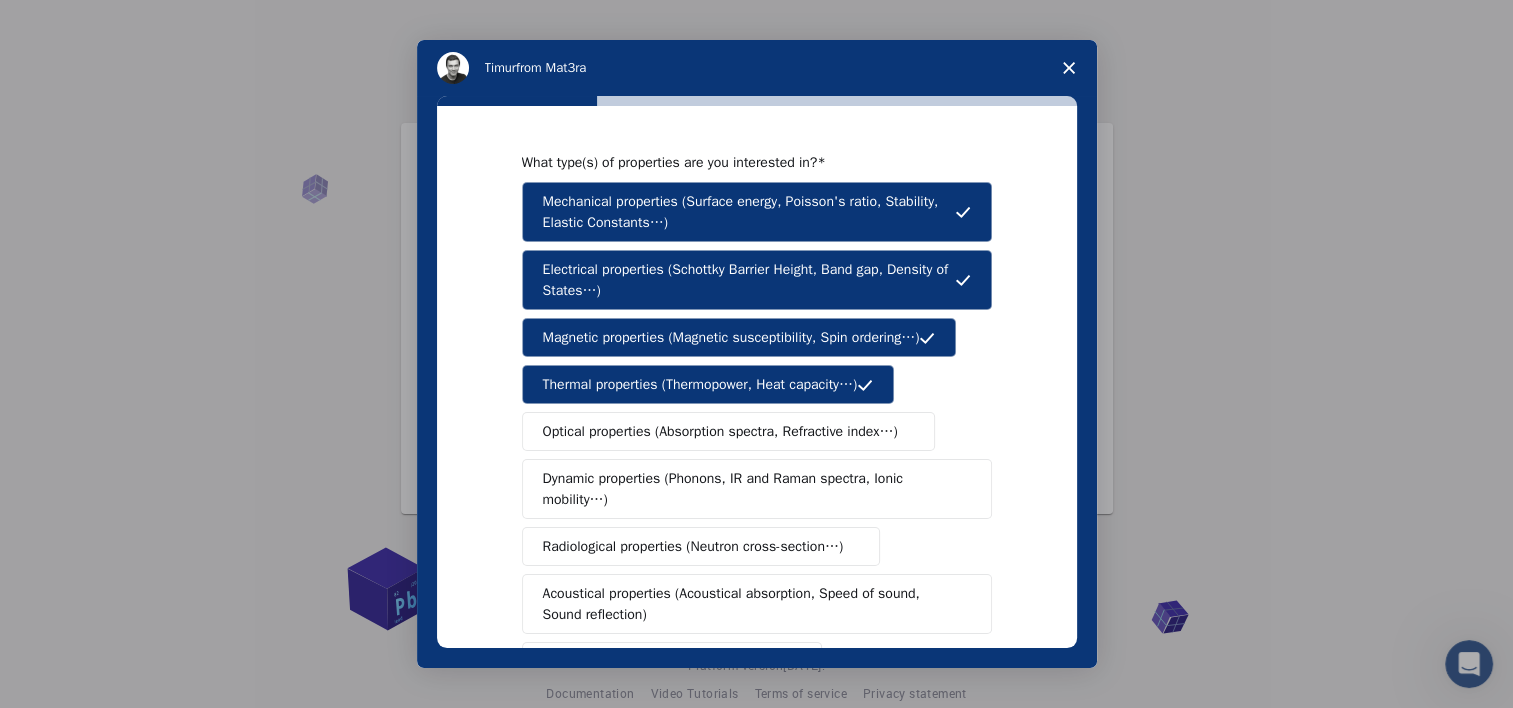 click on "Optical properties (Absorption spectra, Refractive index…)" at bounding box center (720, 431) 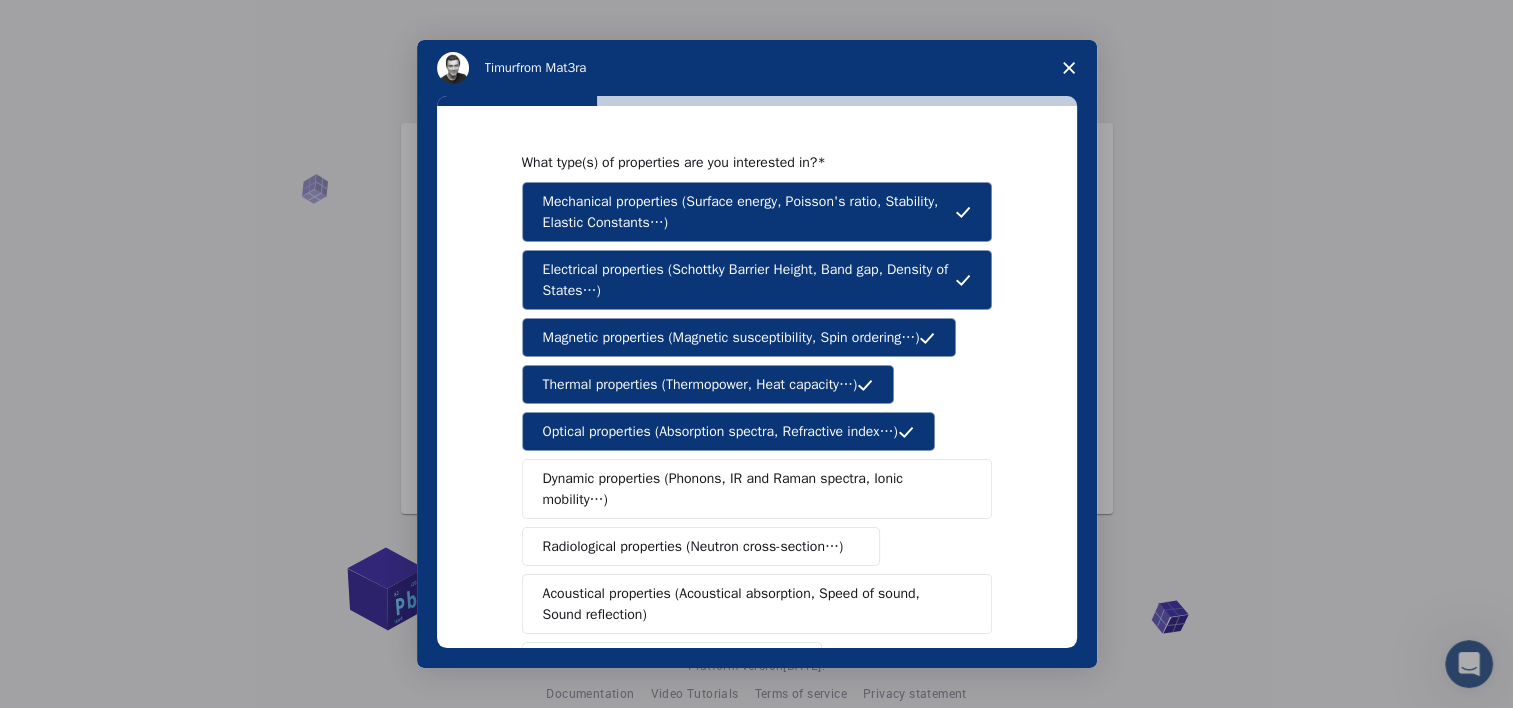 click on "Dynamic properties (Phonons, IR and Raman spectra, Ionic mobility…)" at bounding box center [749, 489] 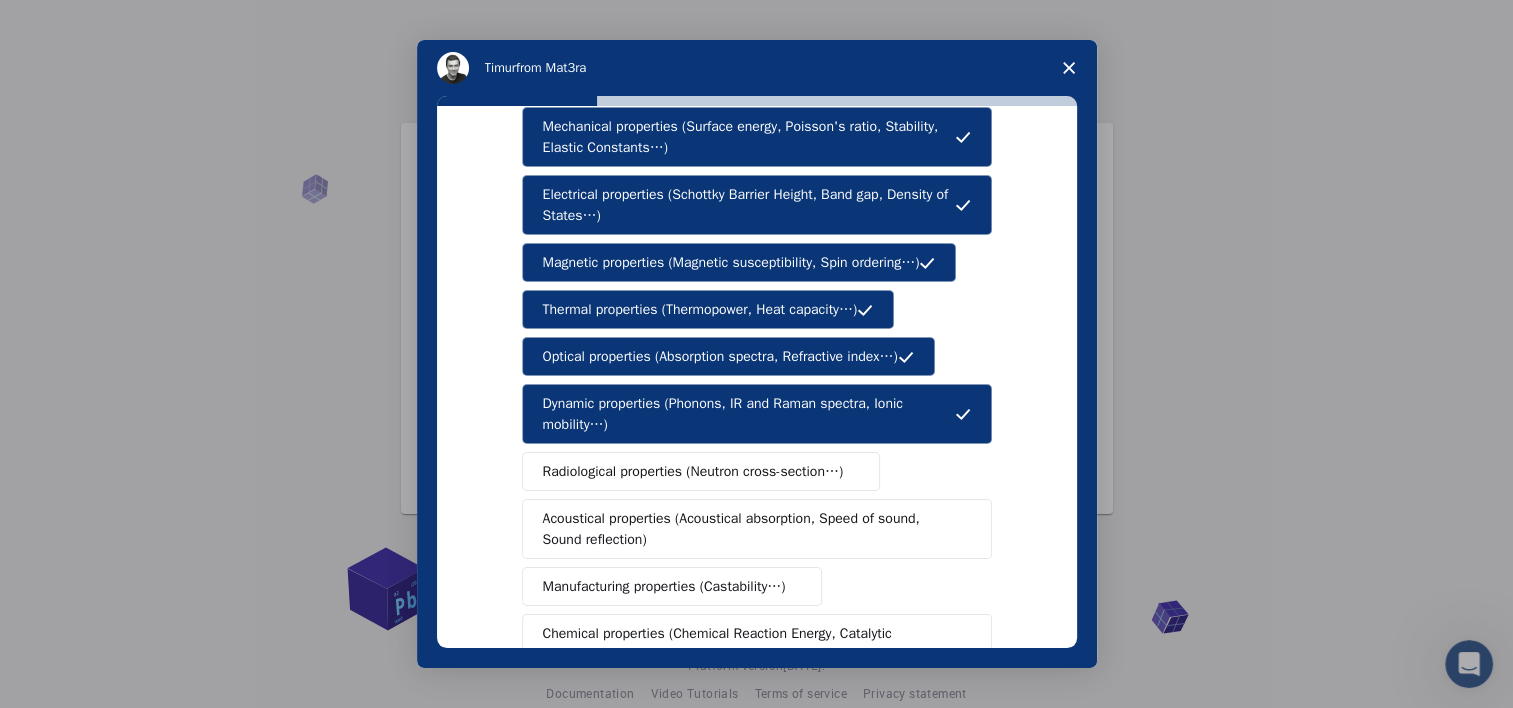 scroll, scrollTop: 78, scrollLeft: 0, axis: vertical 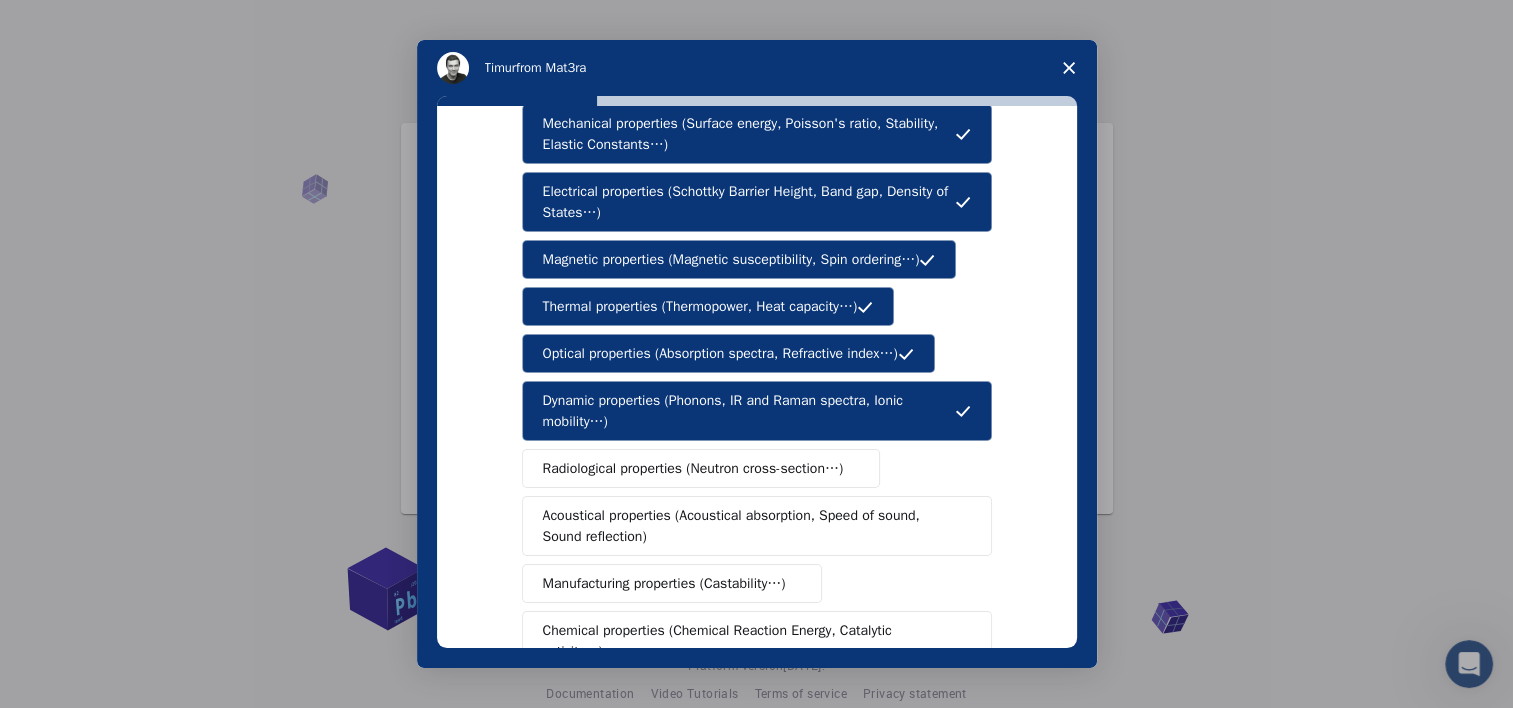 click on "Radiological properties (Neutron cross-section…)" at bounding box center (693, 468) 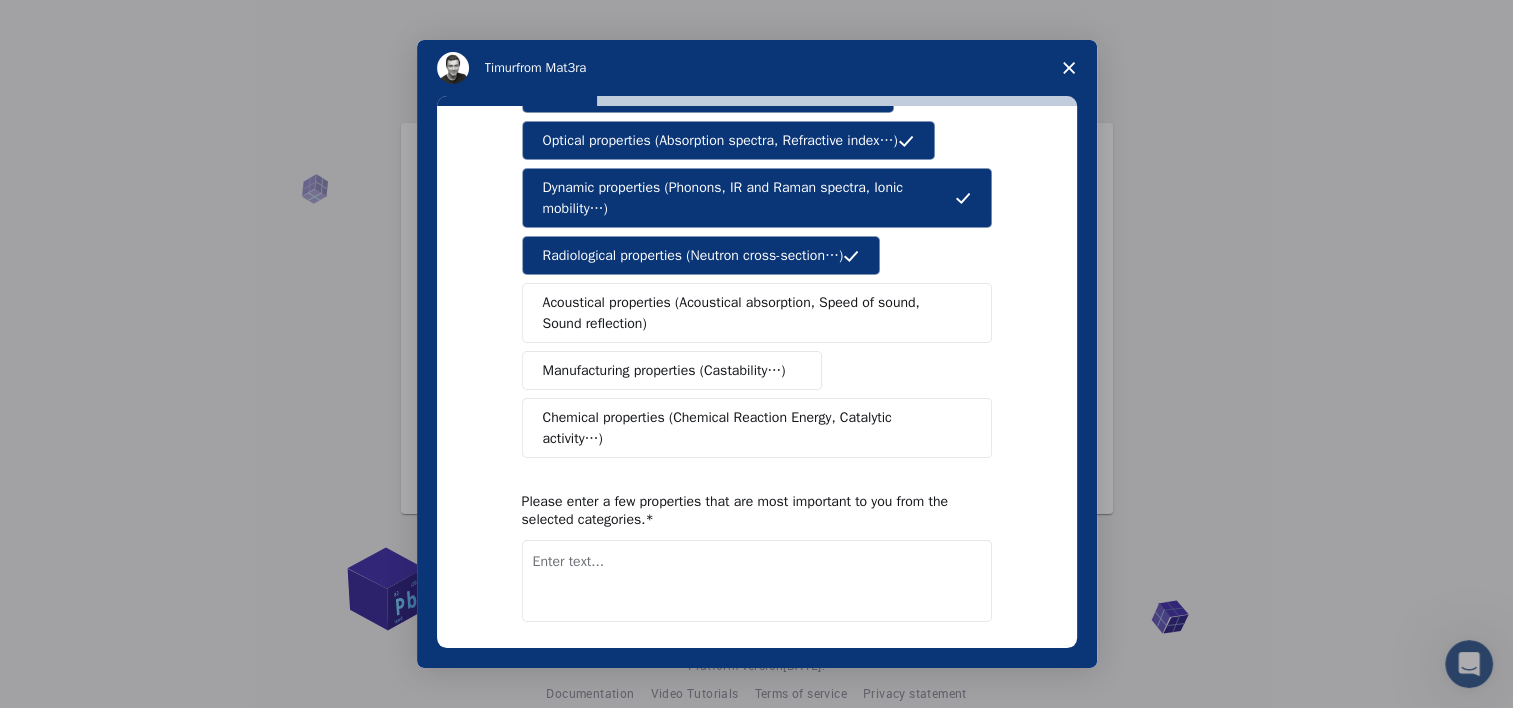 scroll, scrollTop: 292, scrollLeft: 0, axis: vertical 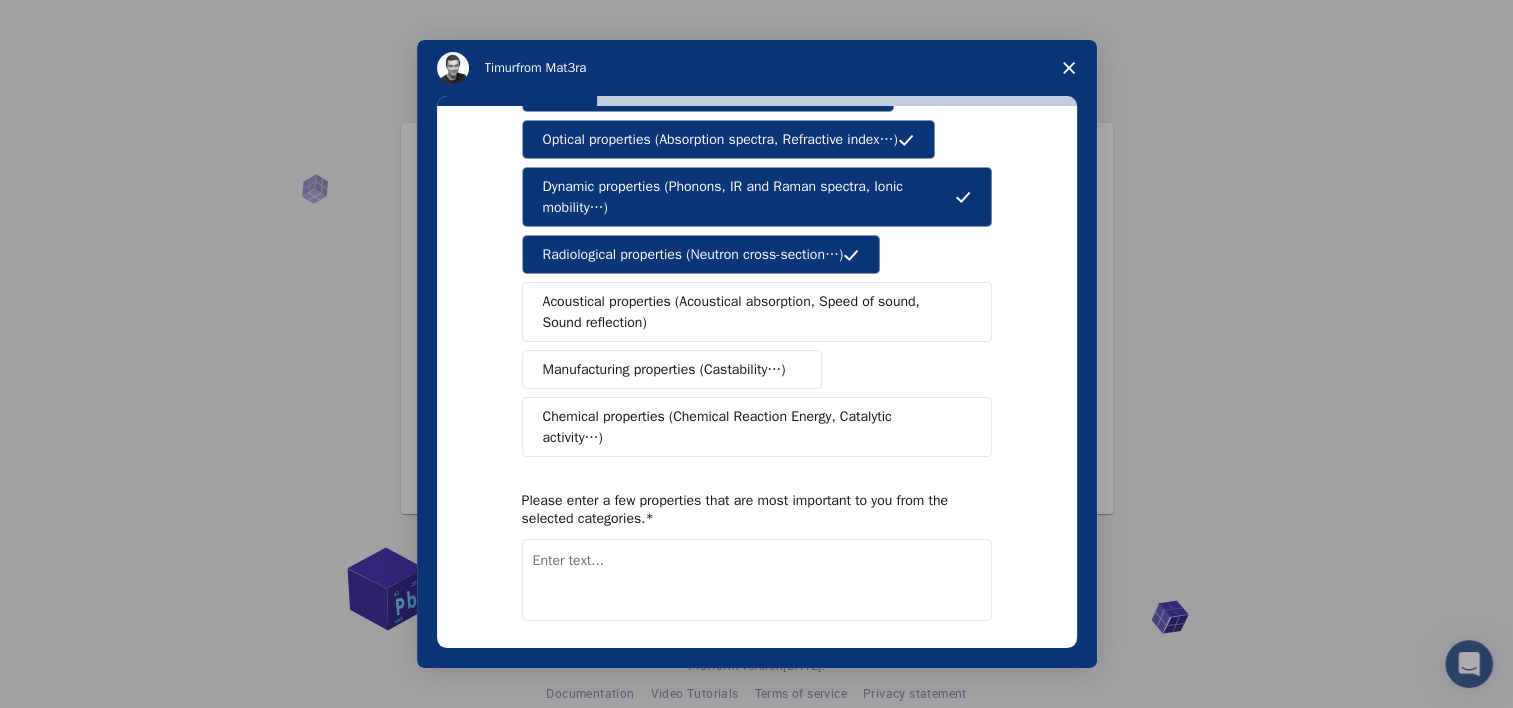click on "Manufacturing properties (Castability…)" at bounding box center [664, 369] 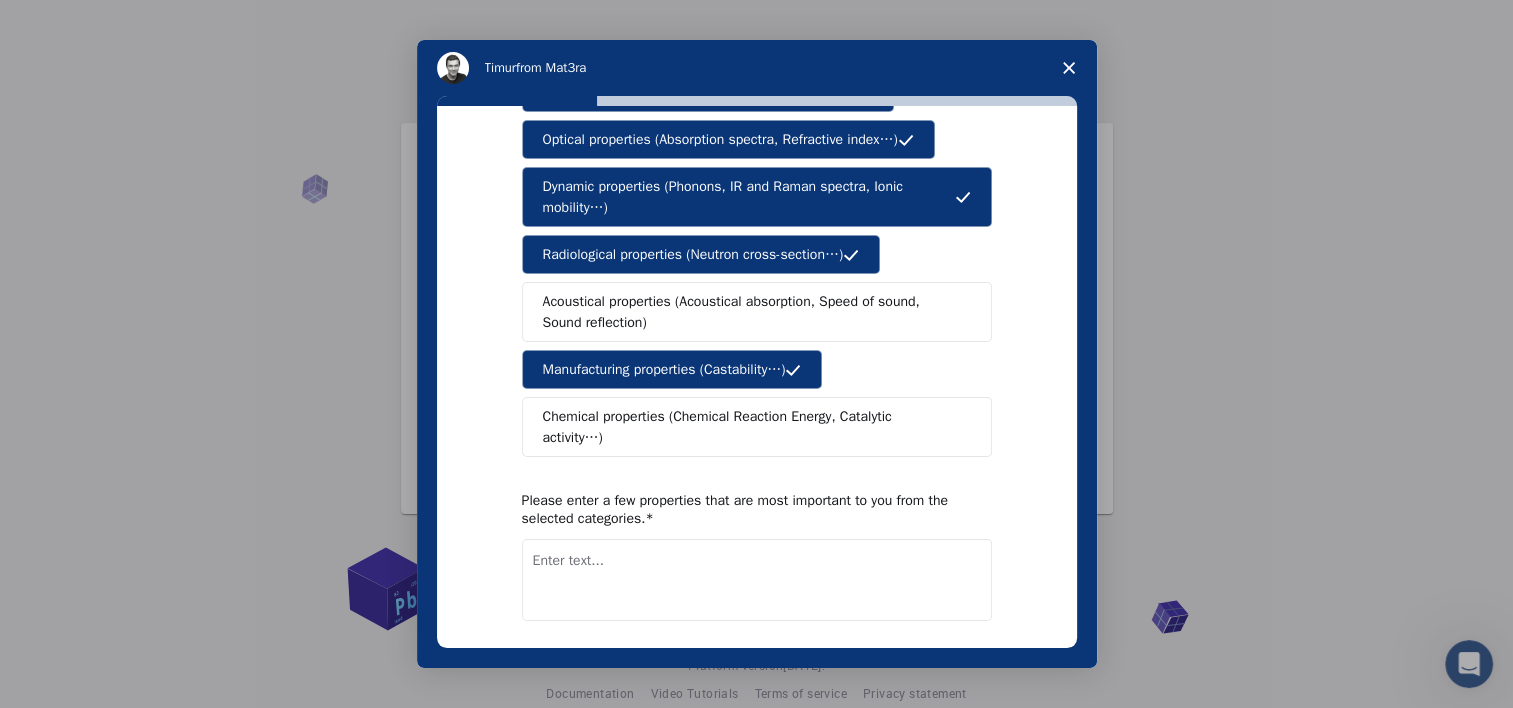 scroll, scrollTop: 356, scrollLeft: 0, axis: vertical 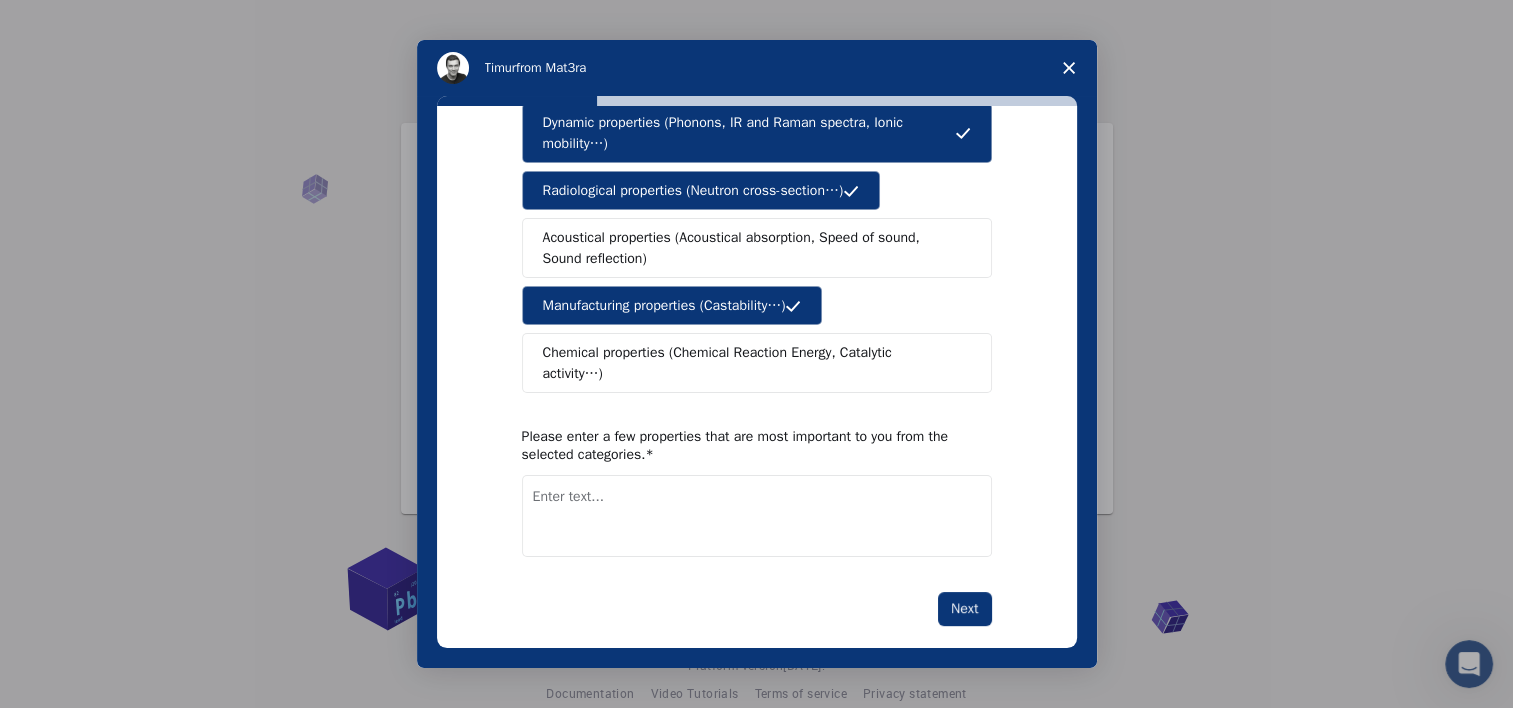 click at bounding box center [757, 516] 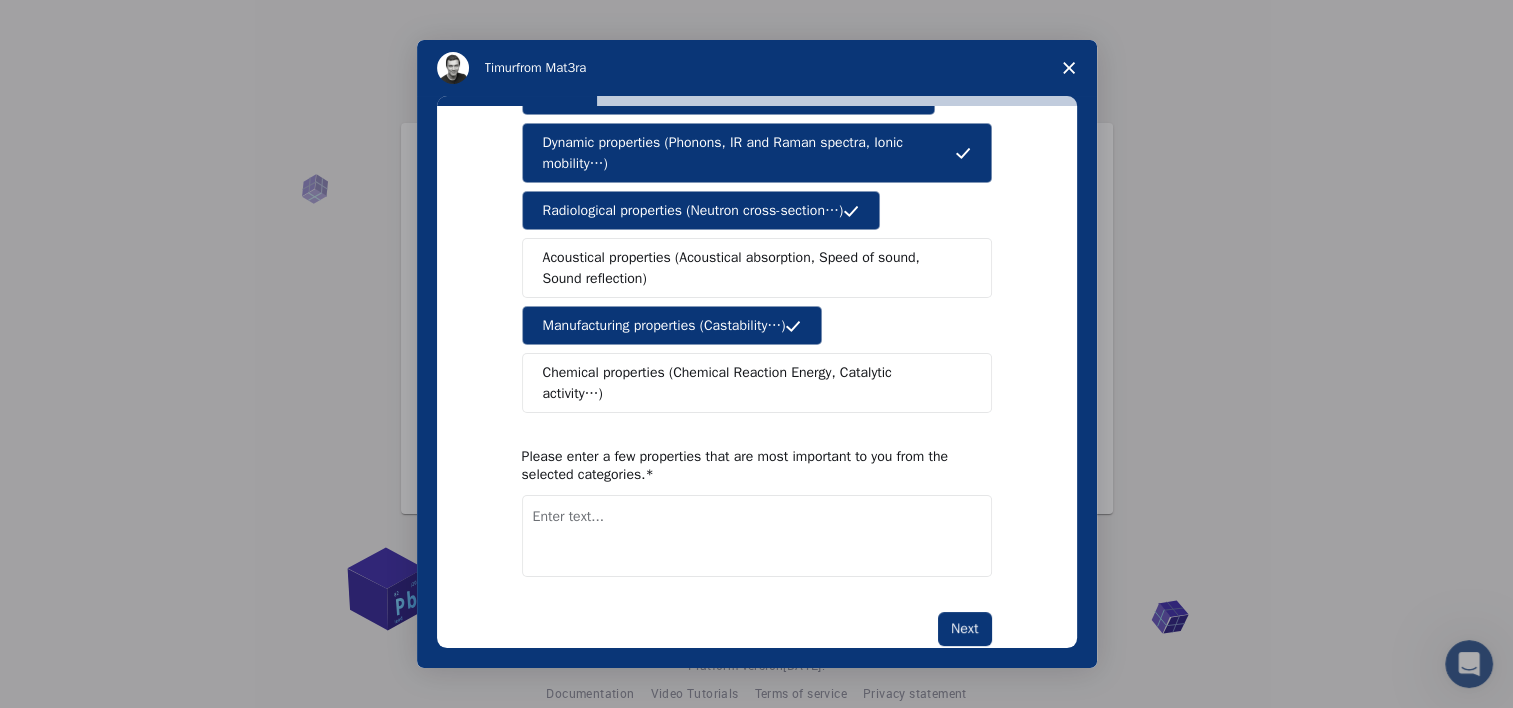 scroll, scrollTop: 356, scrollLeft: 0, axis: vertical 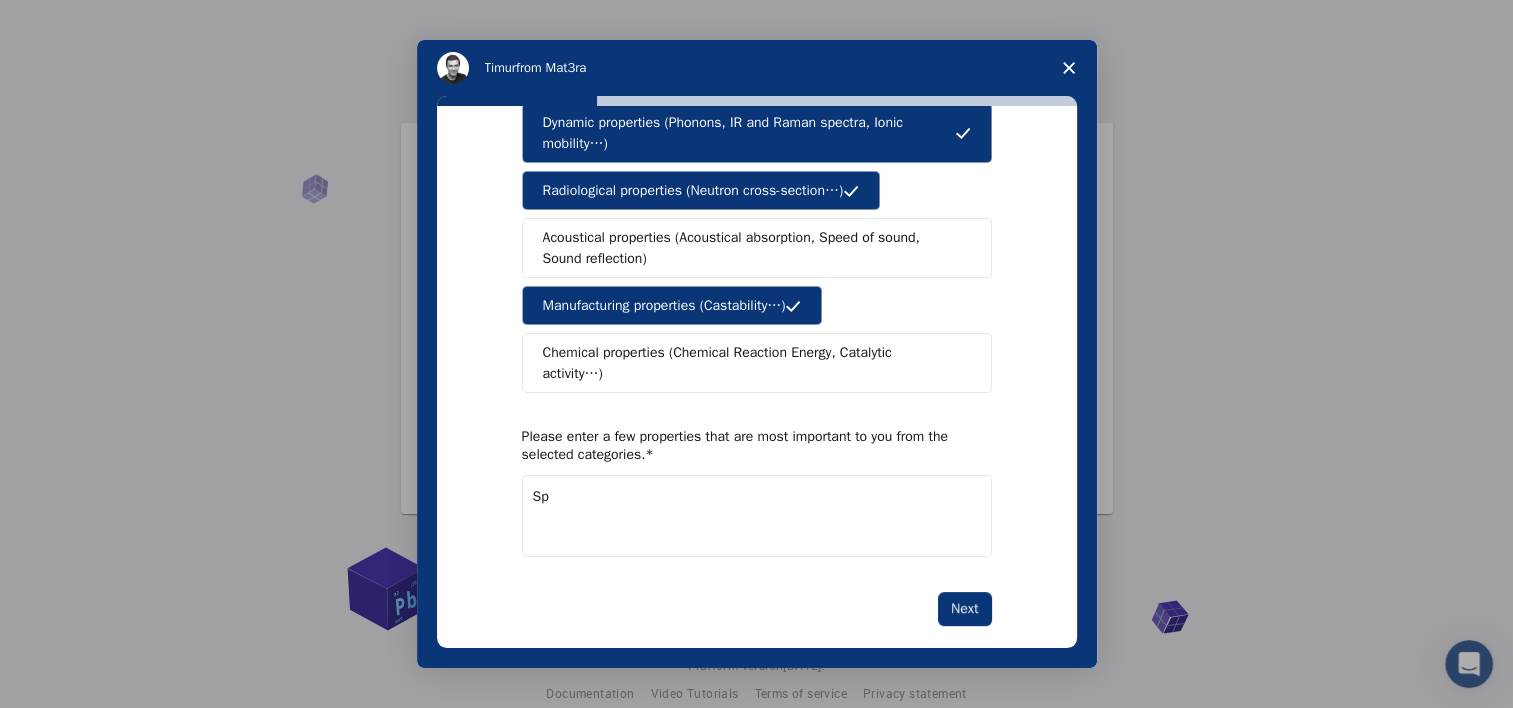type on "S" 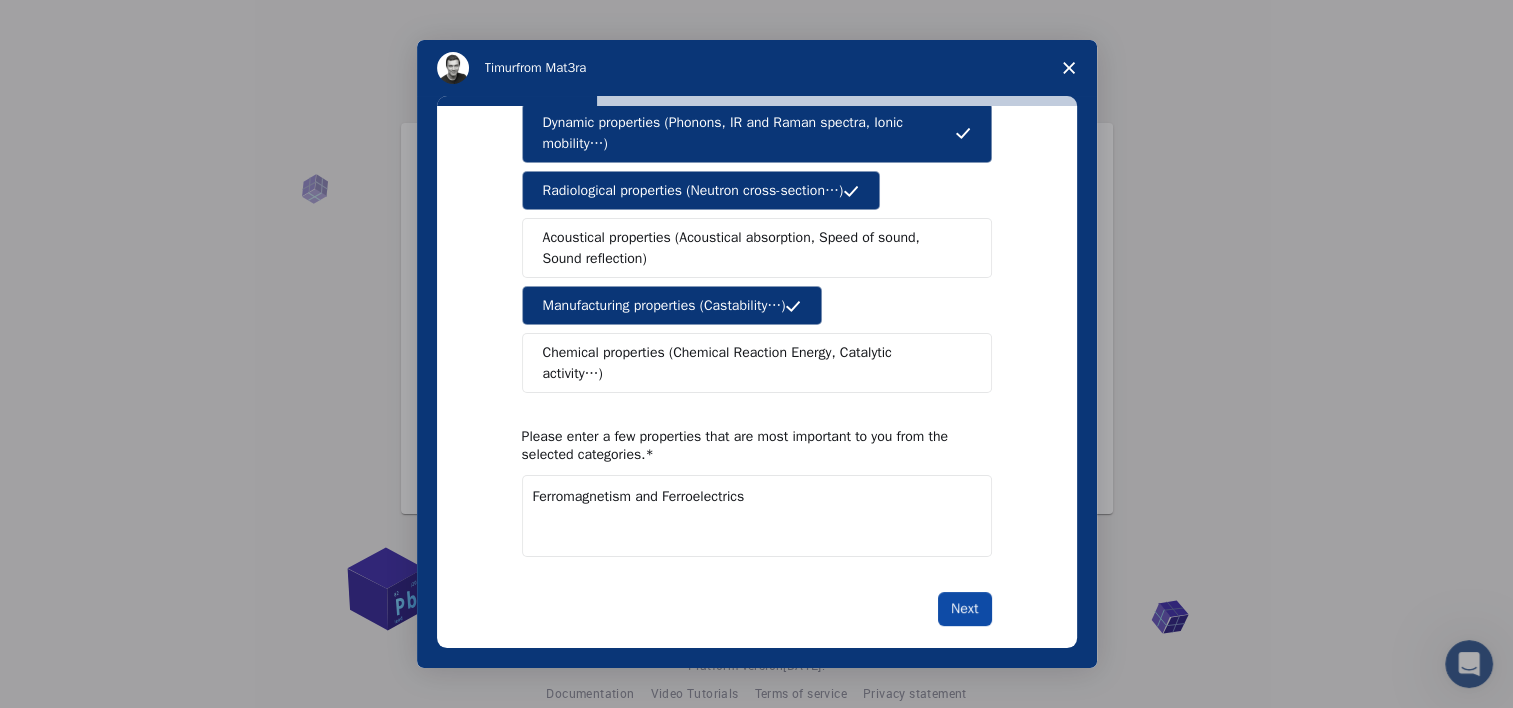 type on "Ferromagnetism and Ferroelectrics" 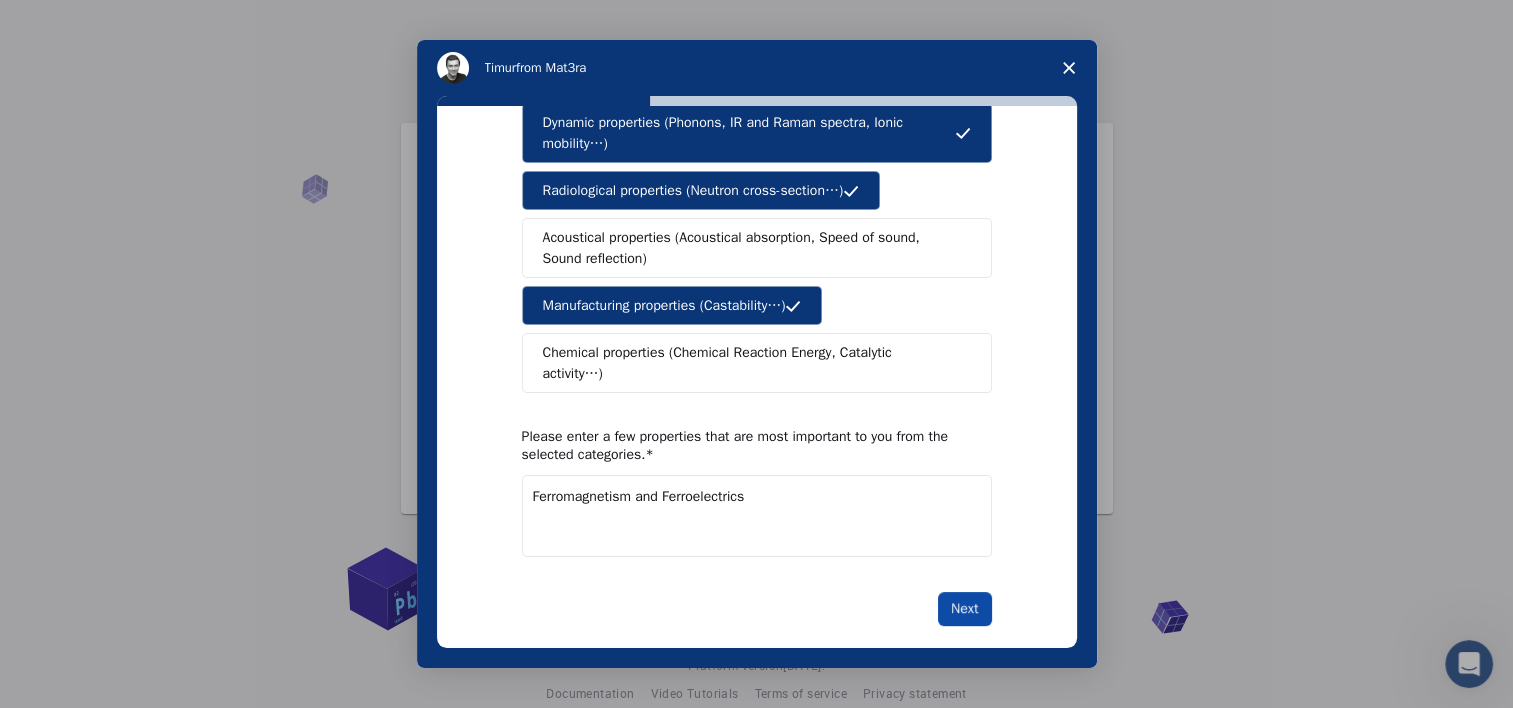 click on "Next" at bounding box center [964, 609] 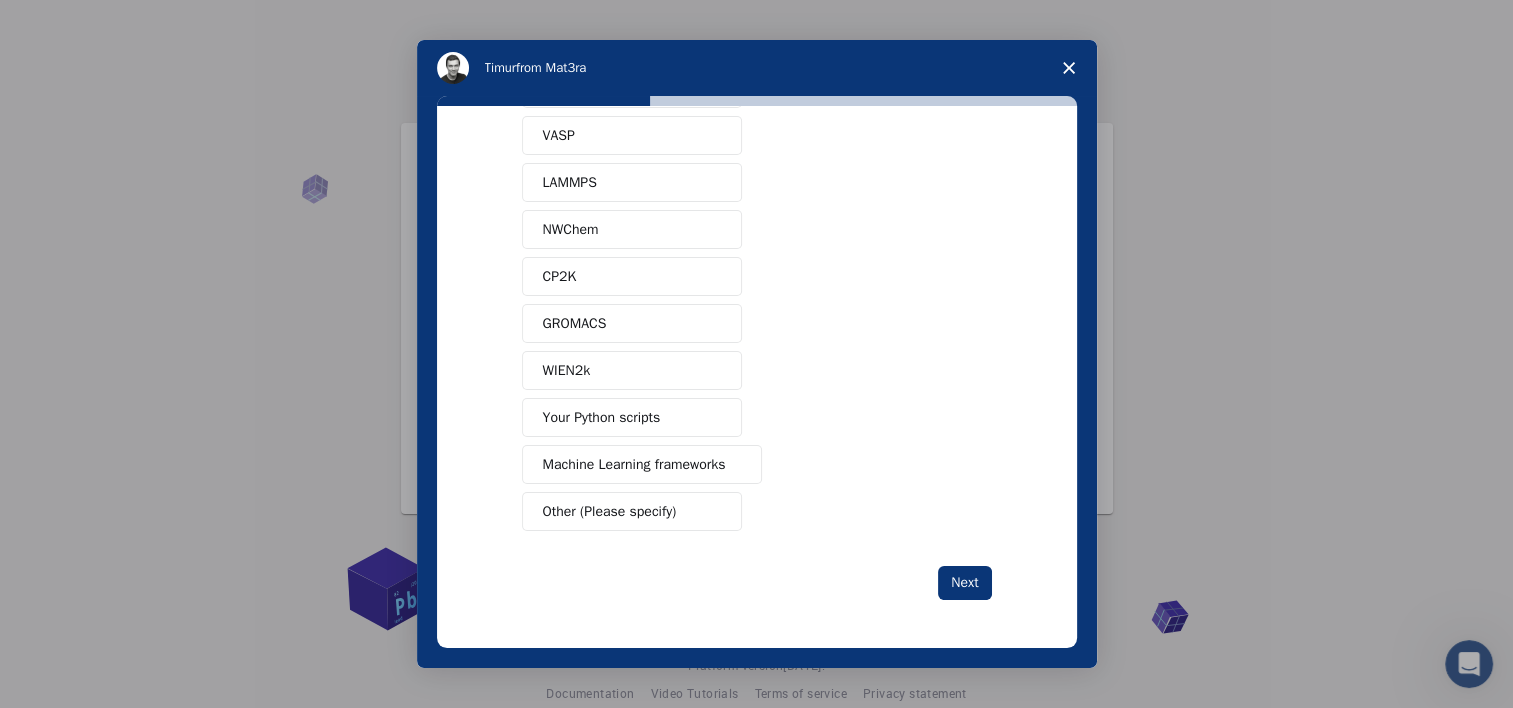 scroll, scrollTop: 0, scrollLeft: 0, axis: both 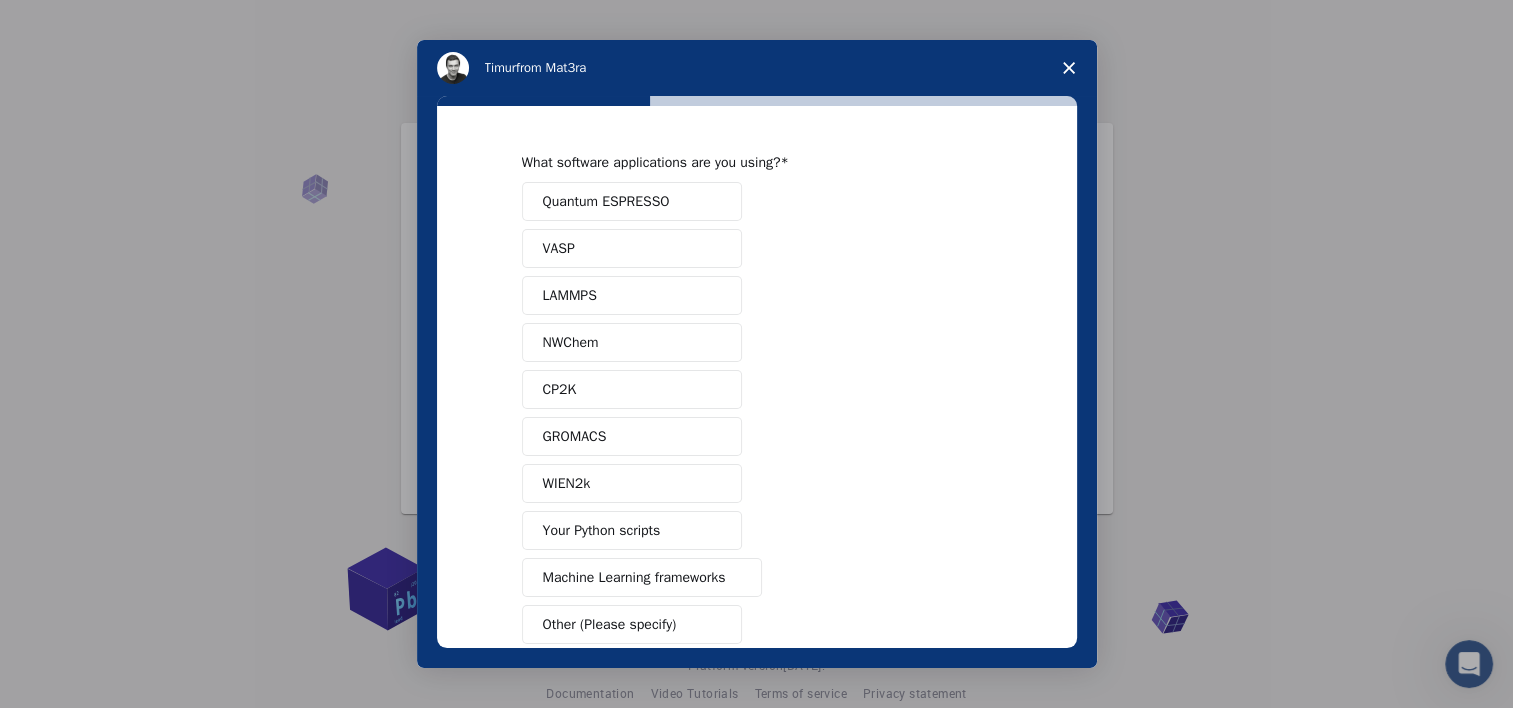 click on "Quantum ESPRESSO" at bounding box center (632, 201) 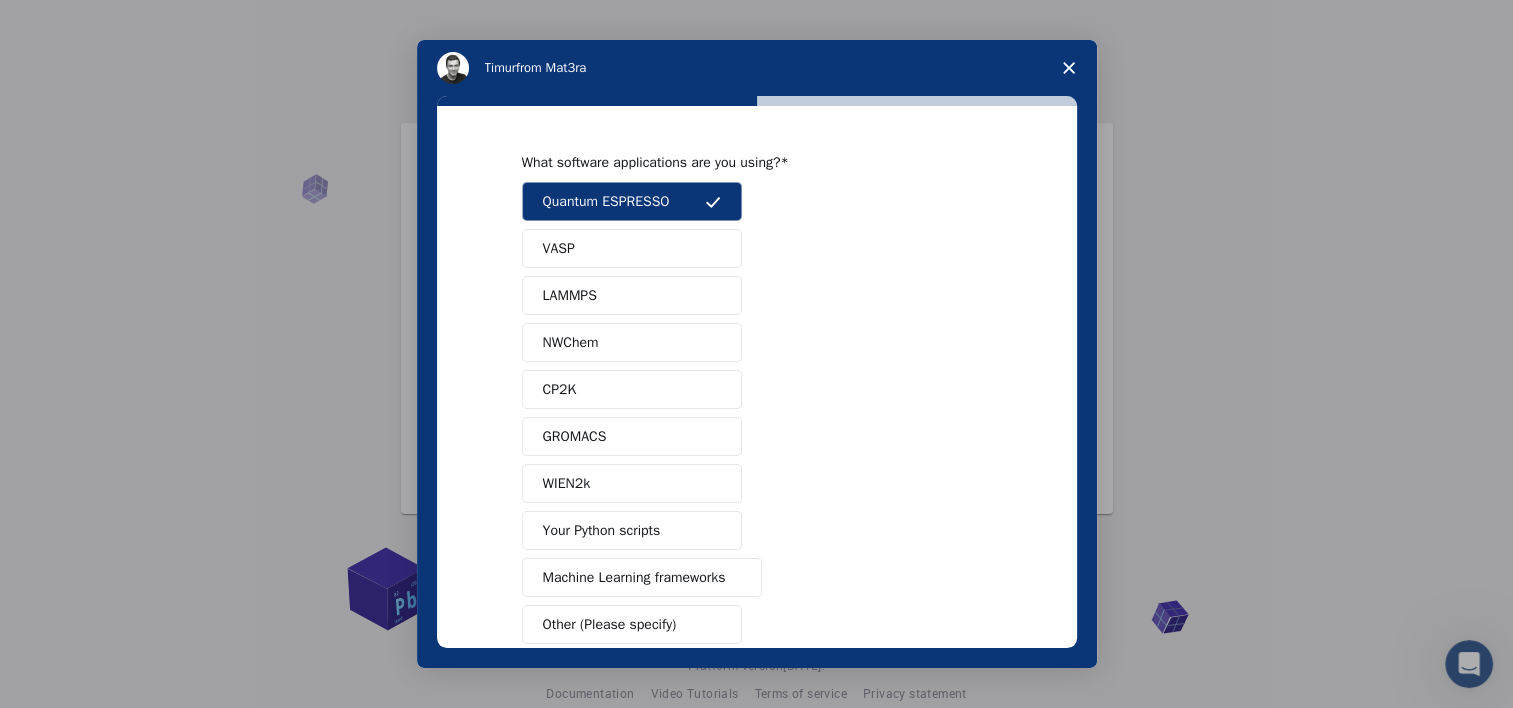 click on "VASP" at bounding box center (632, 248) 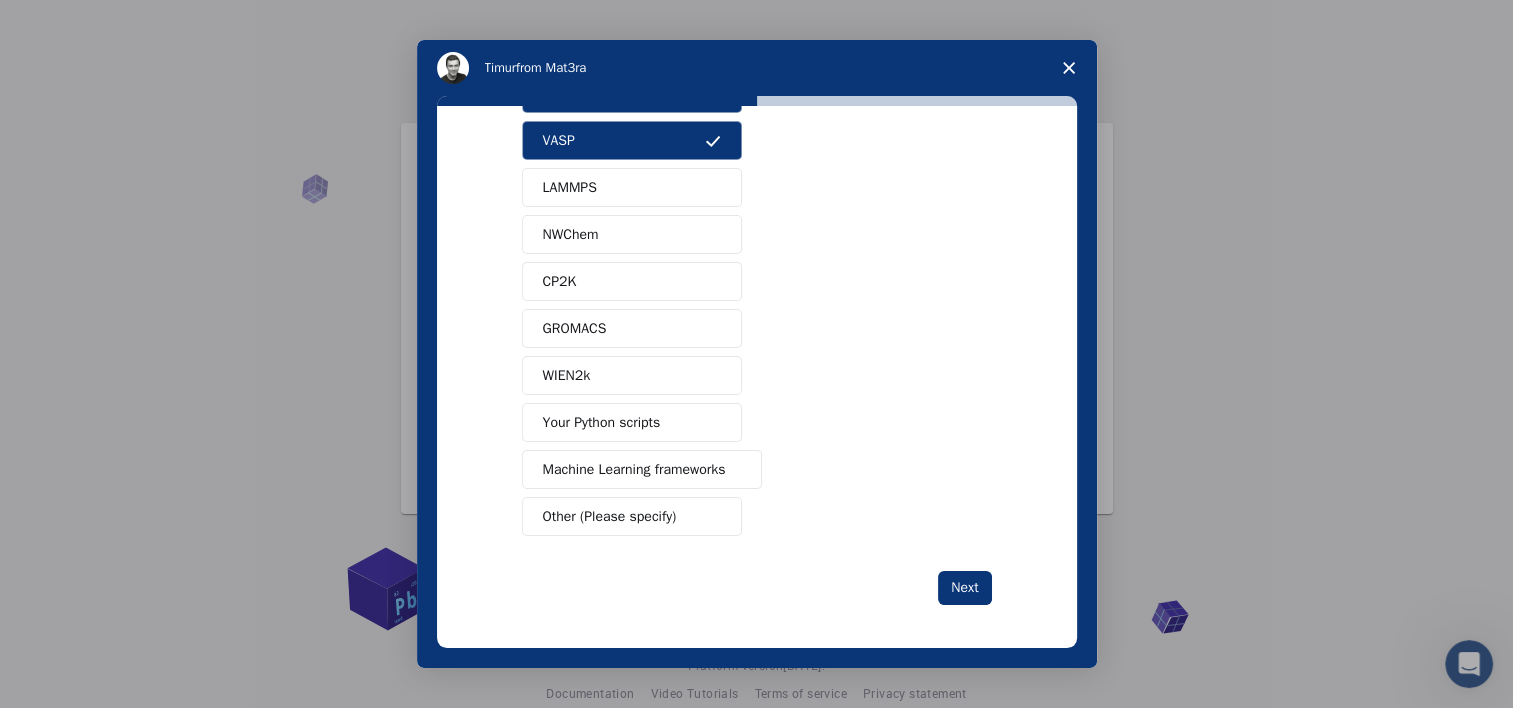 scroll, scrollTop: 0, scrollLeft: 0, axis: both 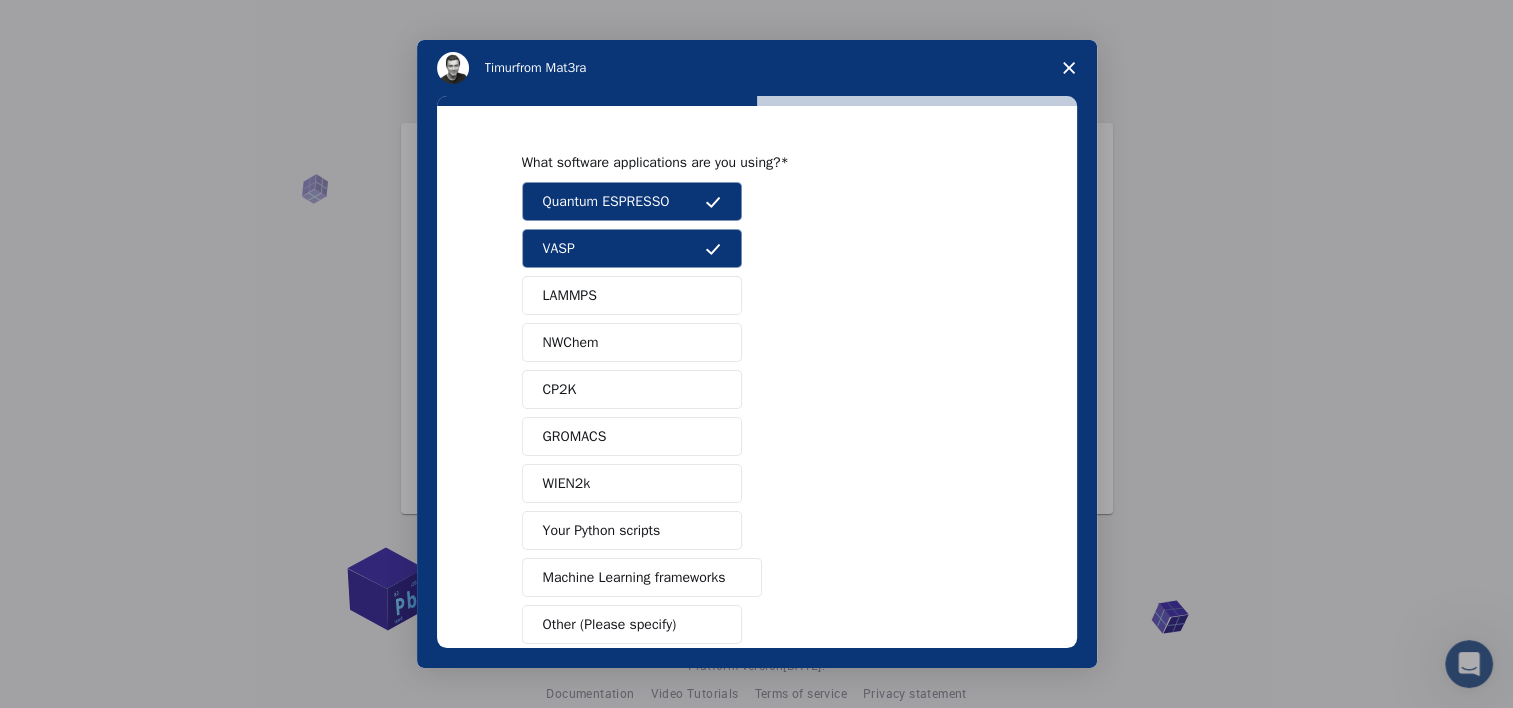 type 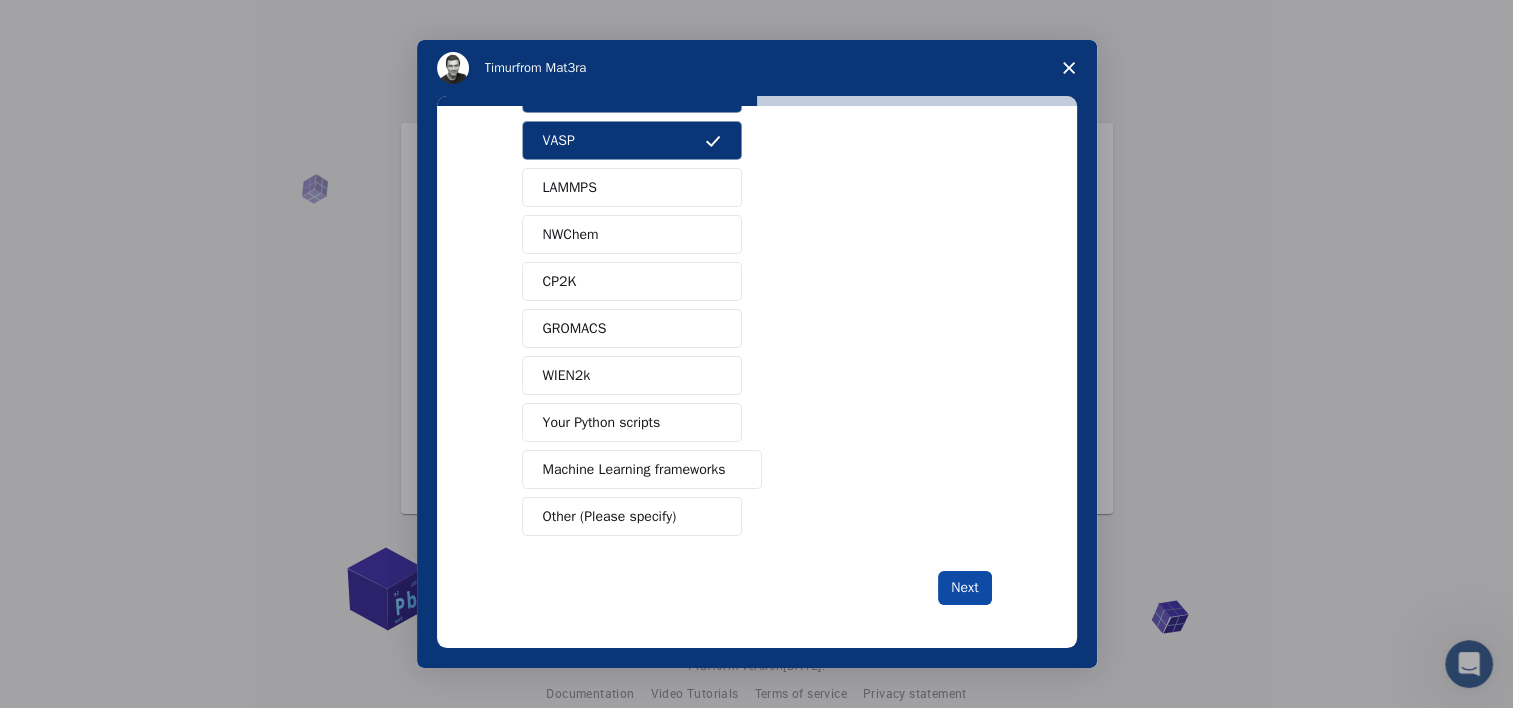 click on "Next" at bounding box center (964, 588) 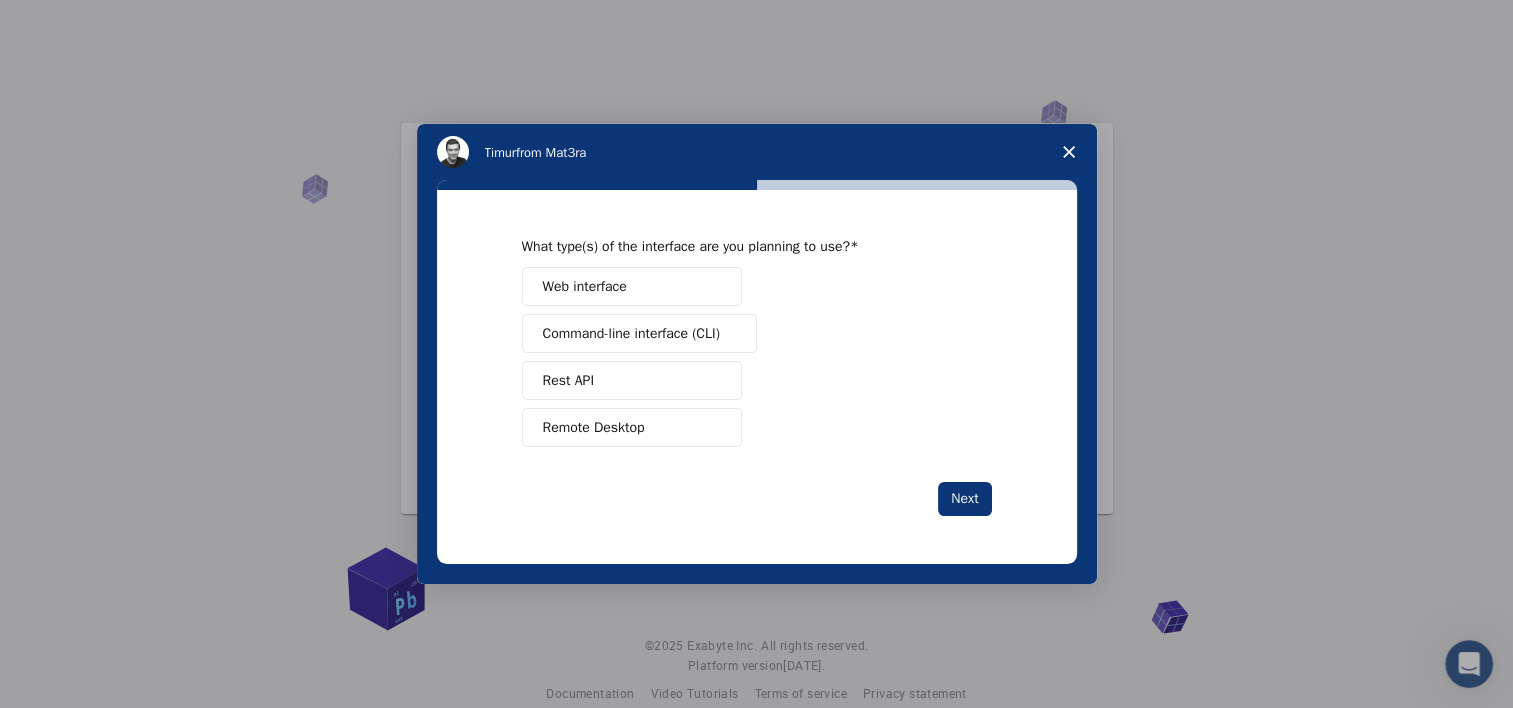 click on "Web interface" at bounding box center [632, 286] 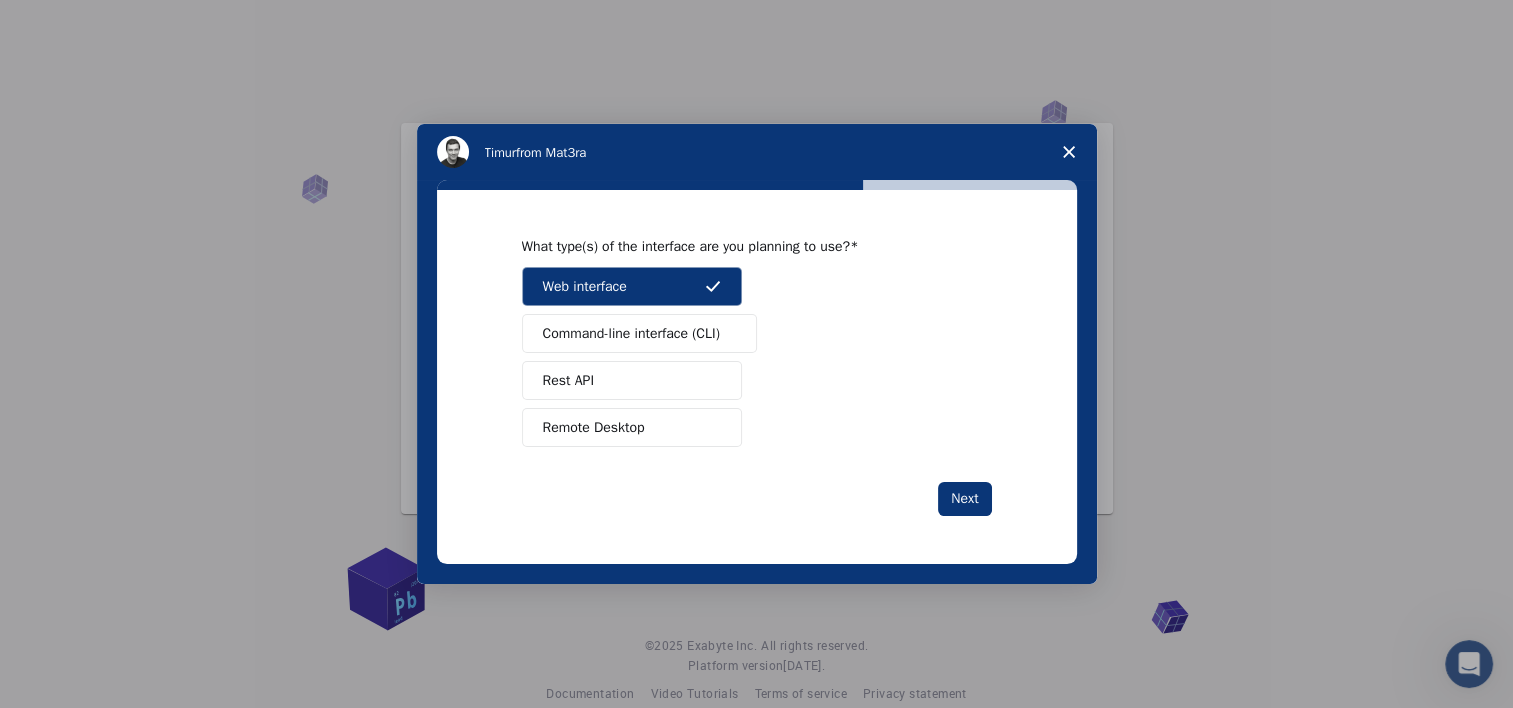 click on "Remote Desktop" at bounding box center (632, 427) 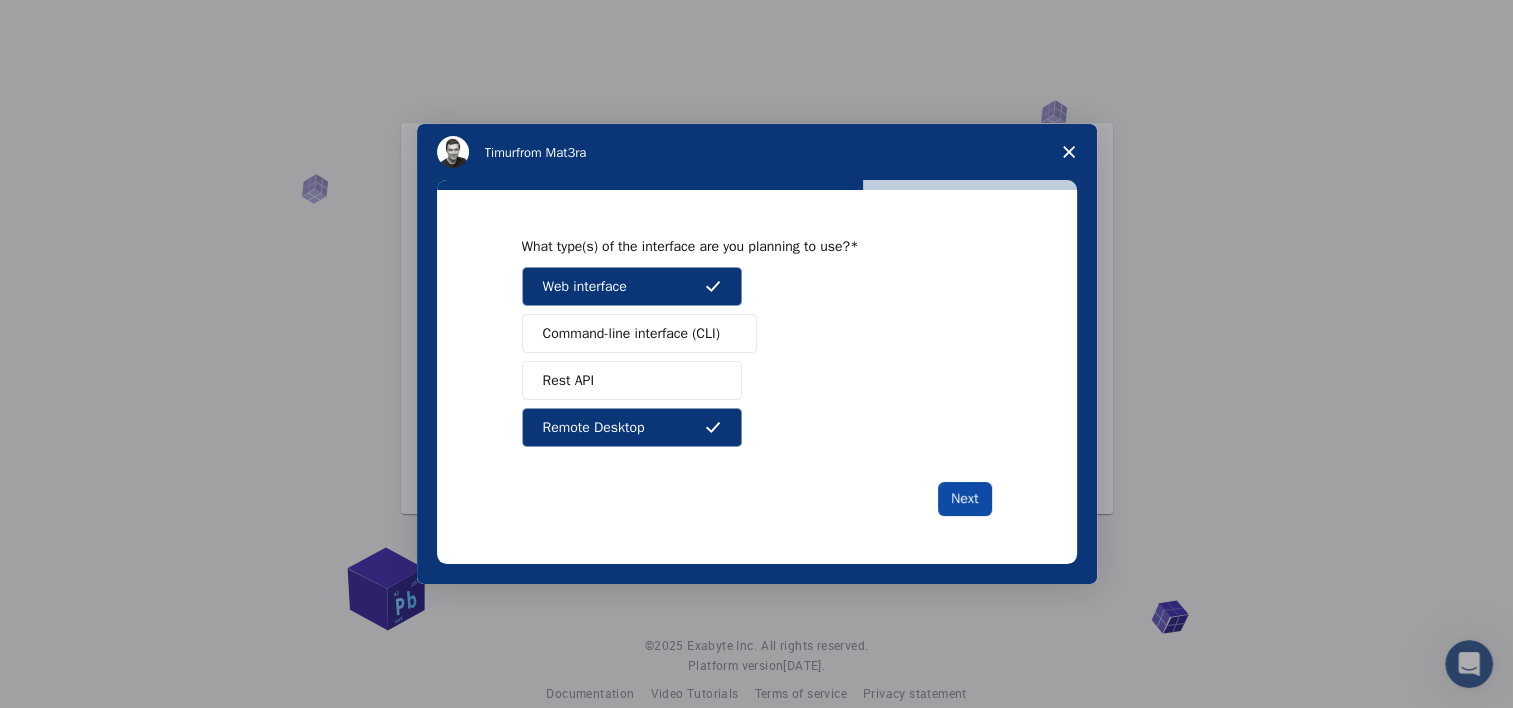 click on "Next" at bounding box center [964, 499] 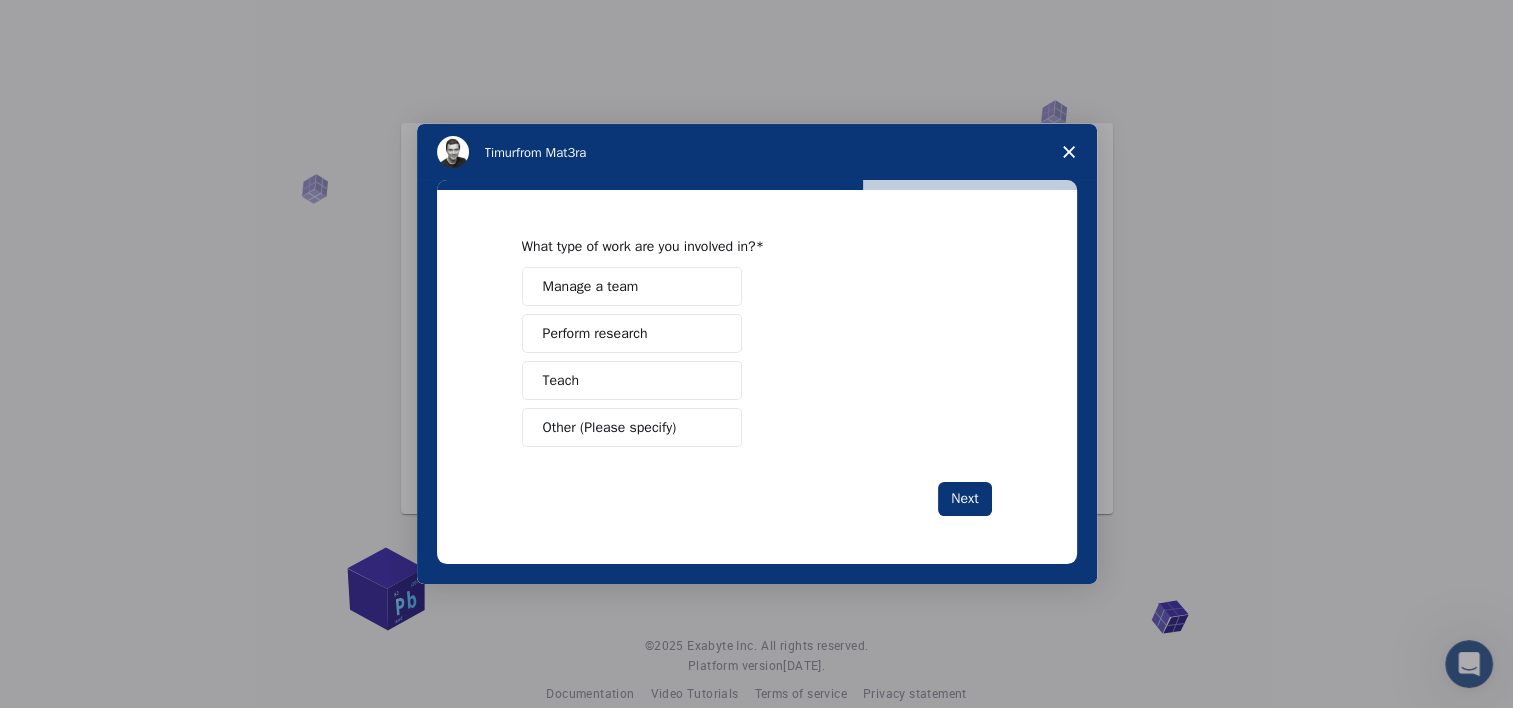 click on "Perform research" at bounding box center (632, 333) 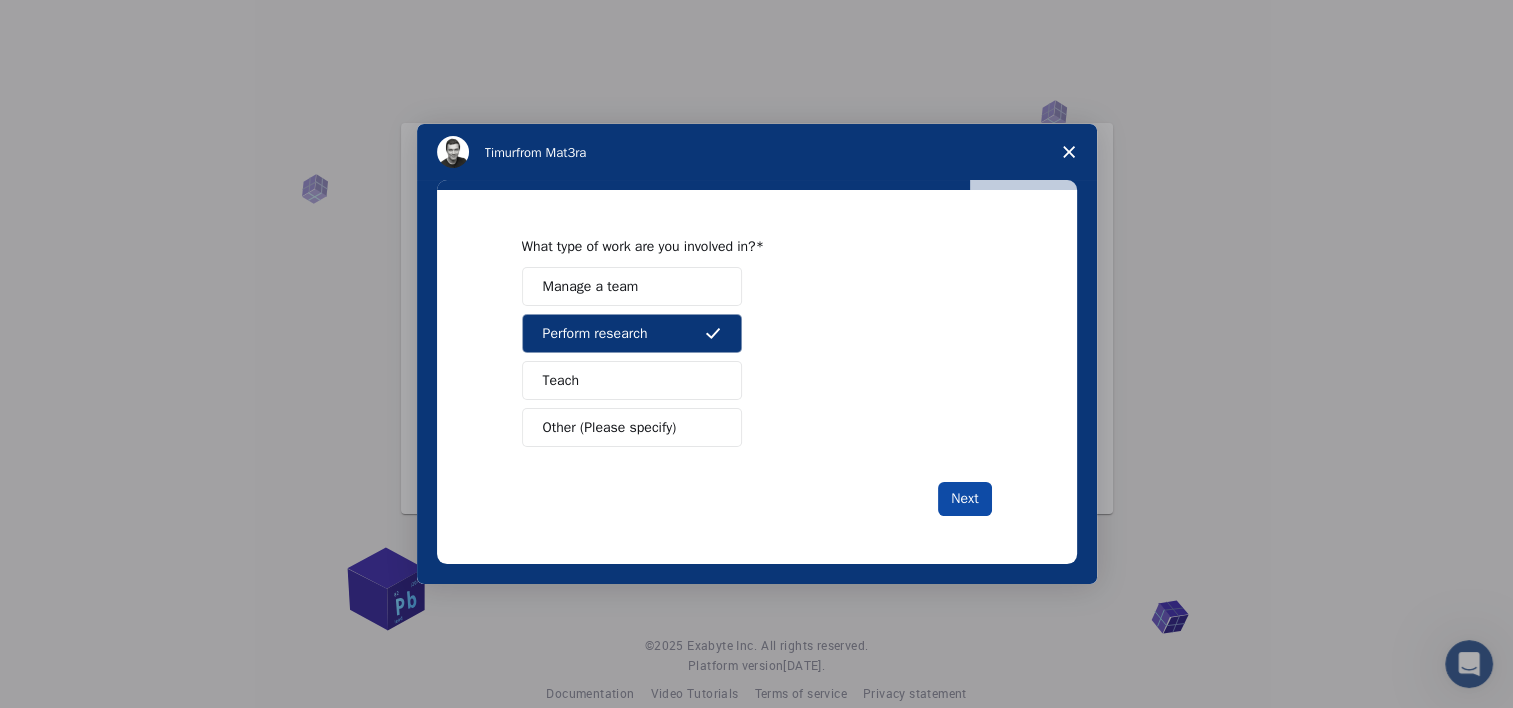 click on "Next" at bounding box center [964, 499] 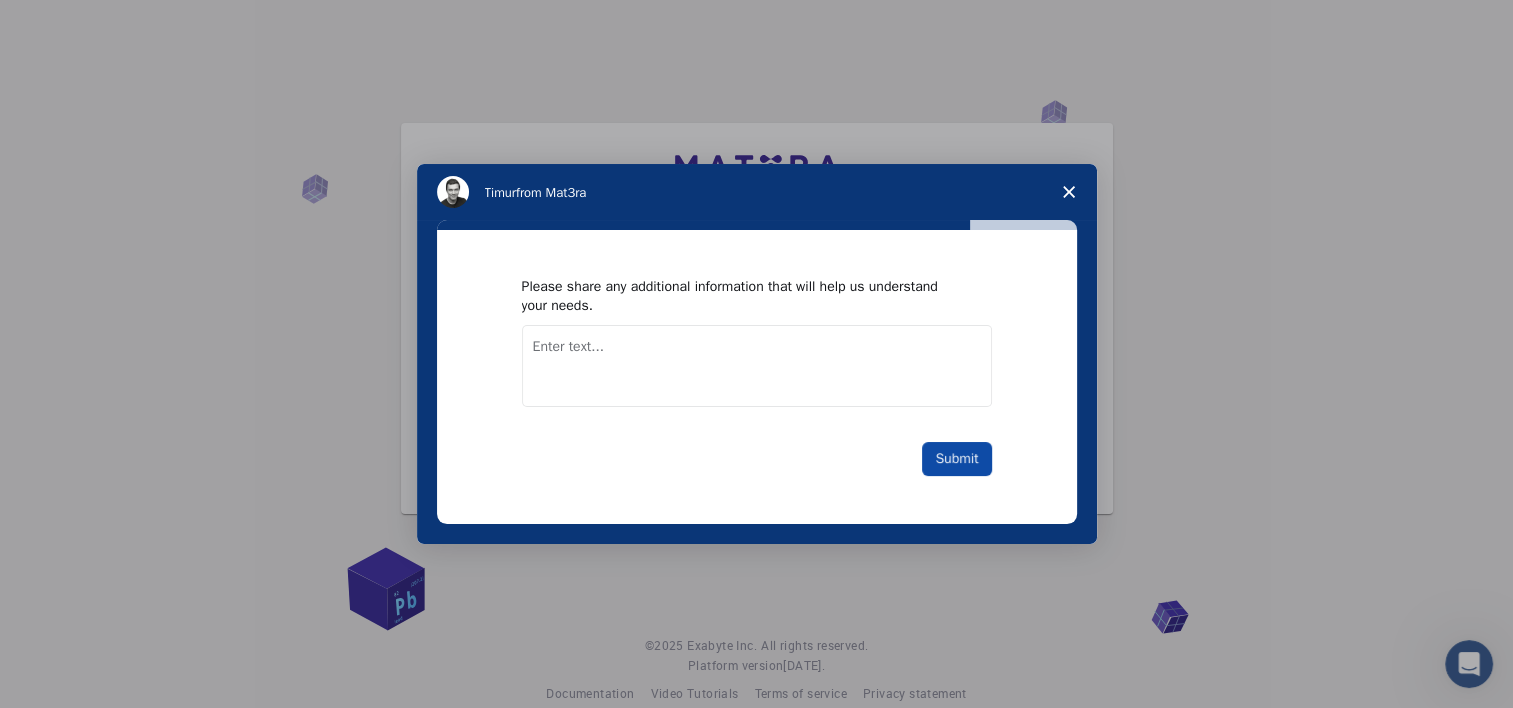 click on "Submit" at bounding box center (956, 459) 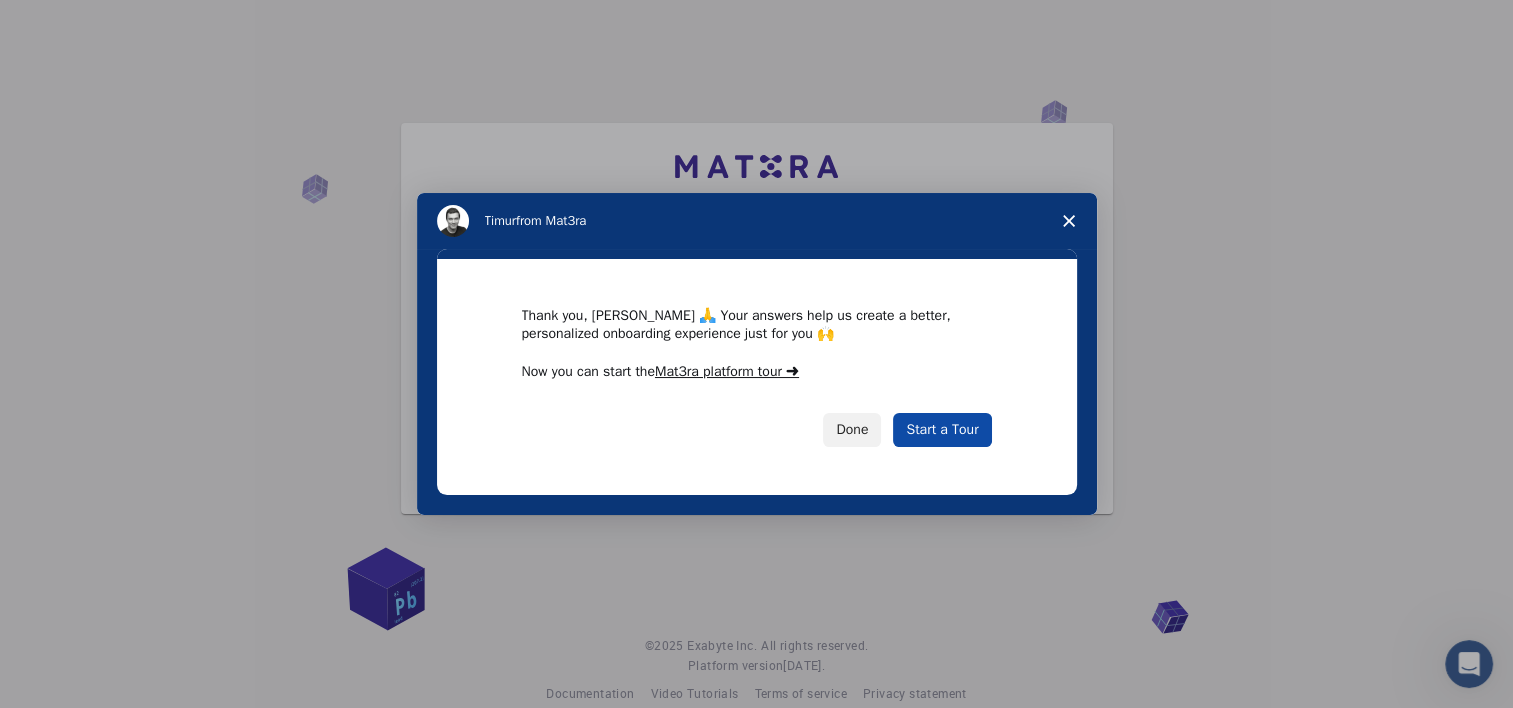 click on "Start a Tour" at bounding box center [942, 430] 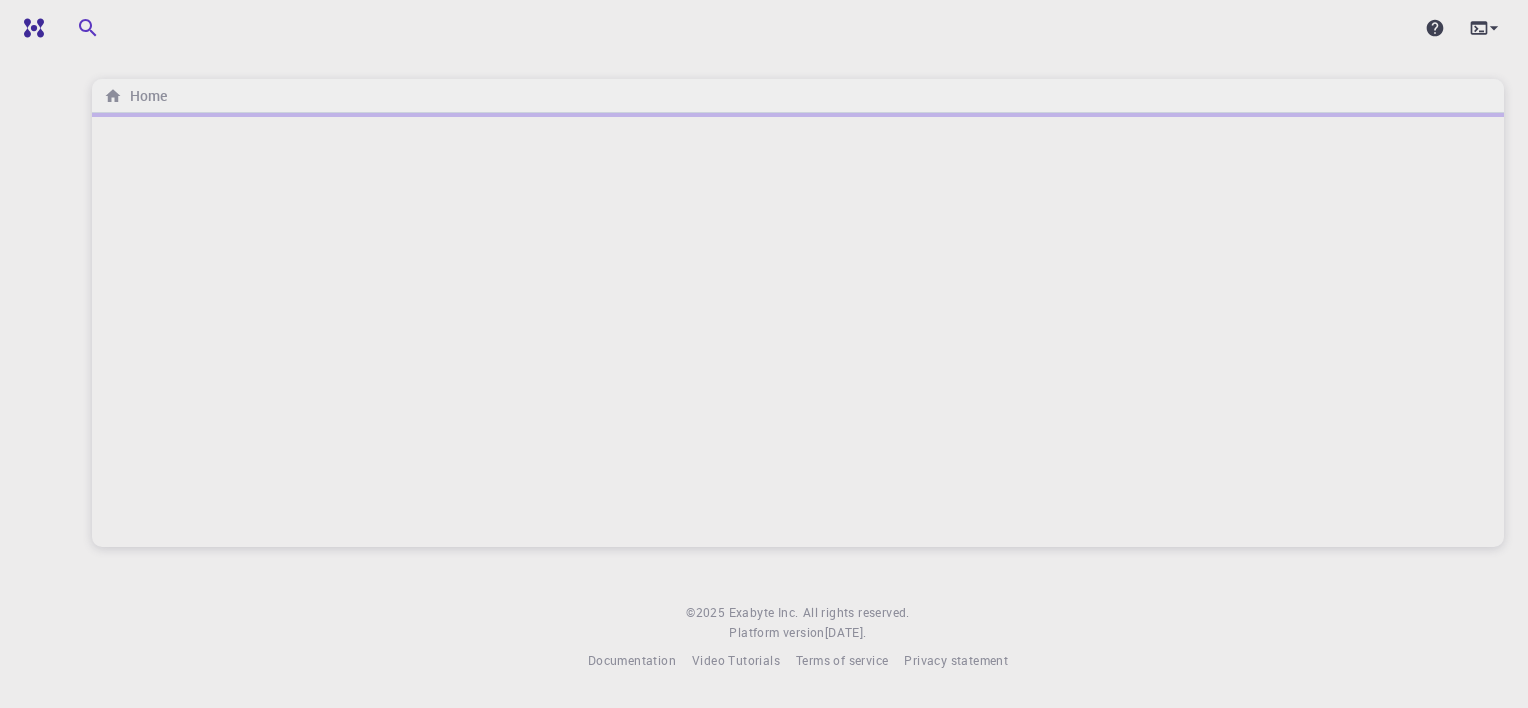scroll, scrollTop: 0, scrollLeft: 0, axis: both 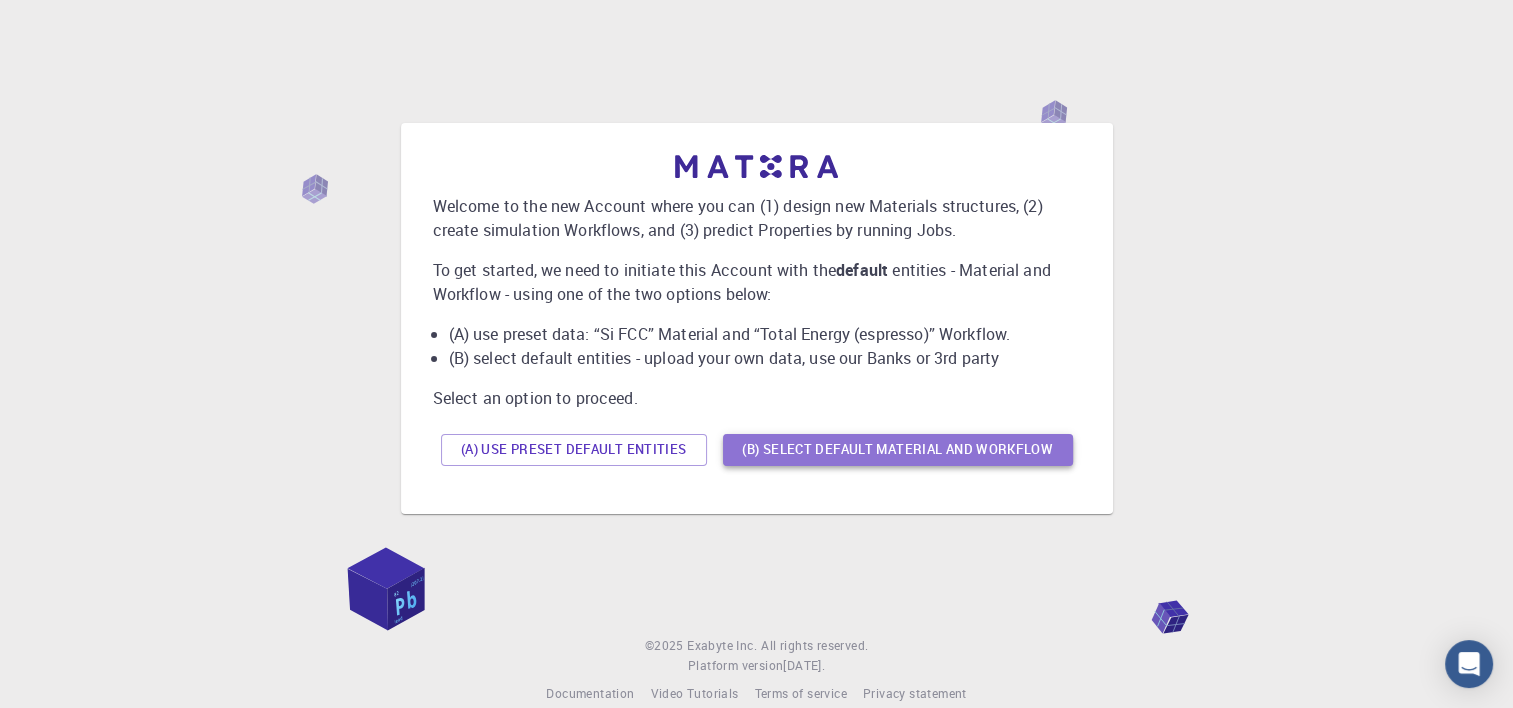 click on "(B) Select default material and workflow" at bounding box center (898, 450) 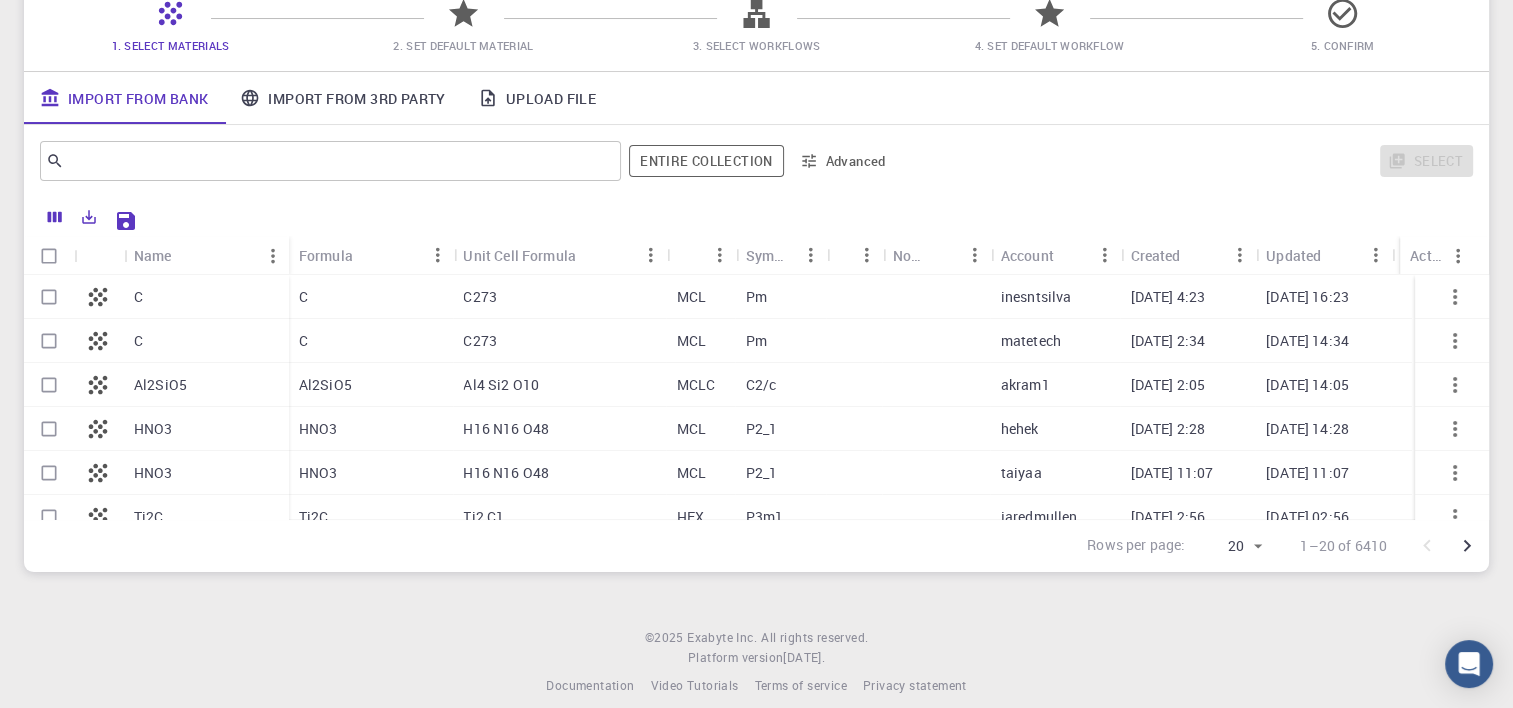 scroll, scrollTop: 183, scrollLeft: 0, axis: vertical 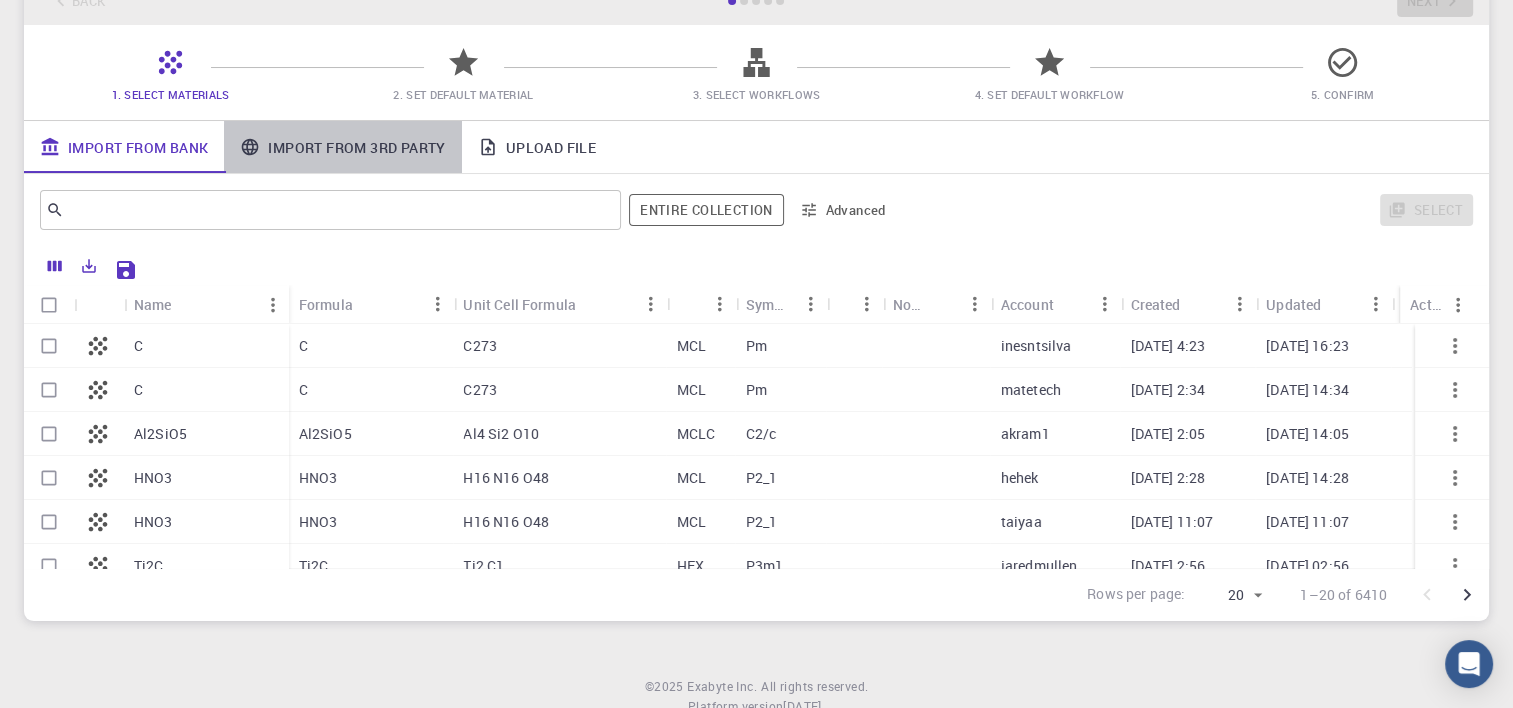 click on "Import From 3rd Party" at bounding box center (342, 147) 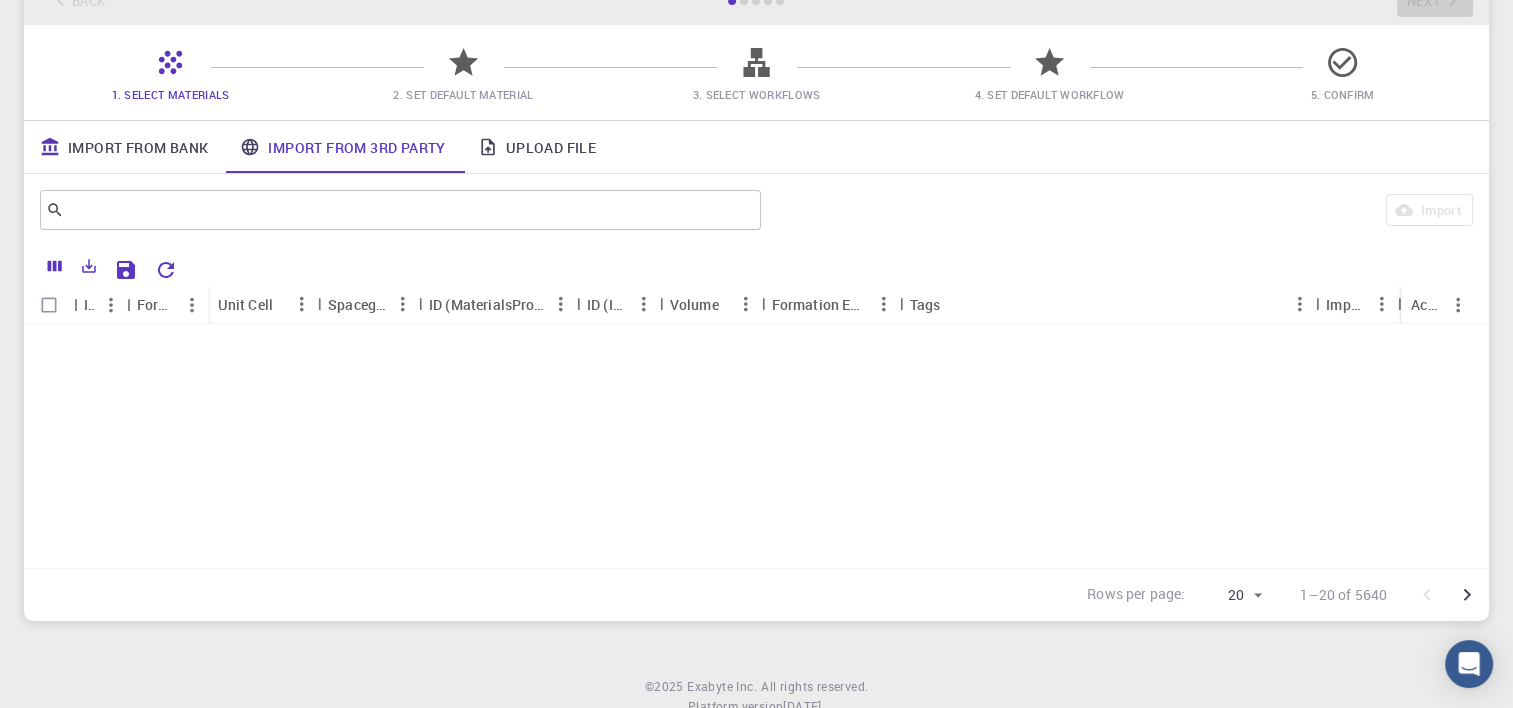 scroll, scrollTop: 0, scrollLeft: 0, axis: both 